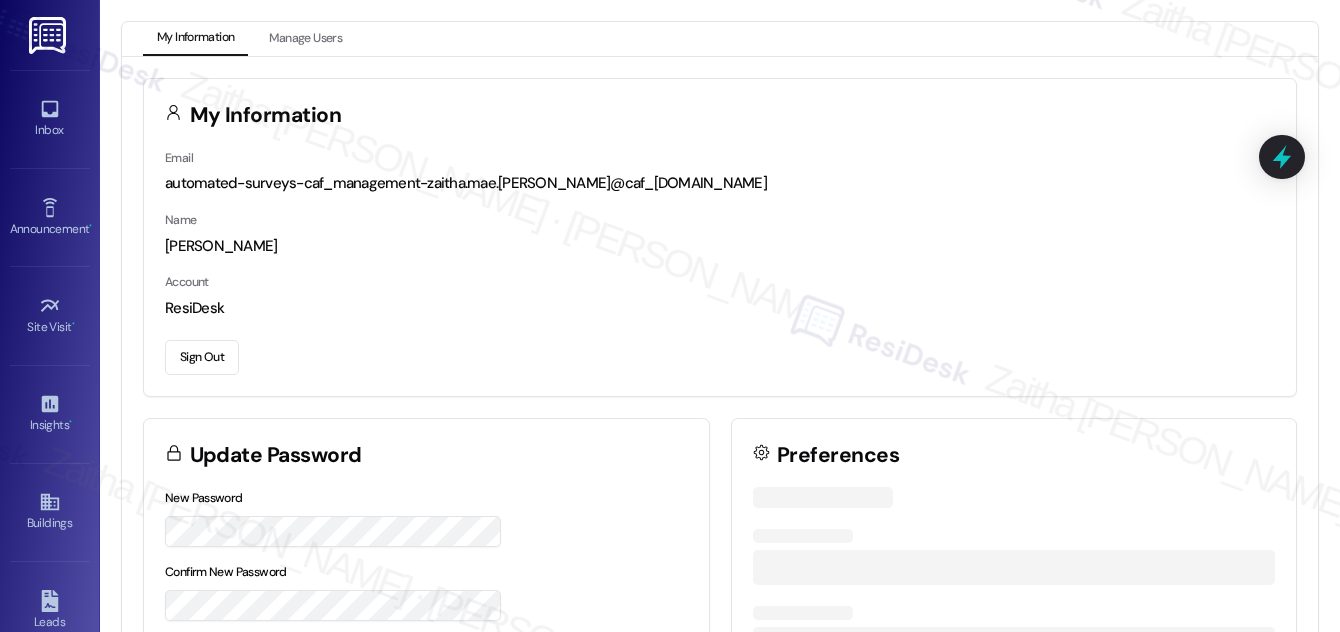 scroll, scrollTop: 0, scrollLeft: 0, axis: both 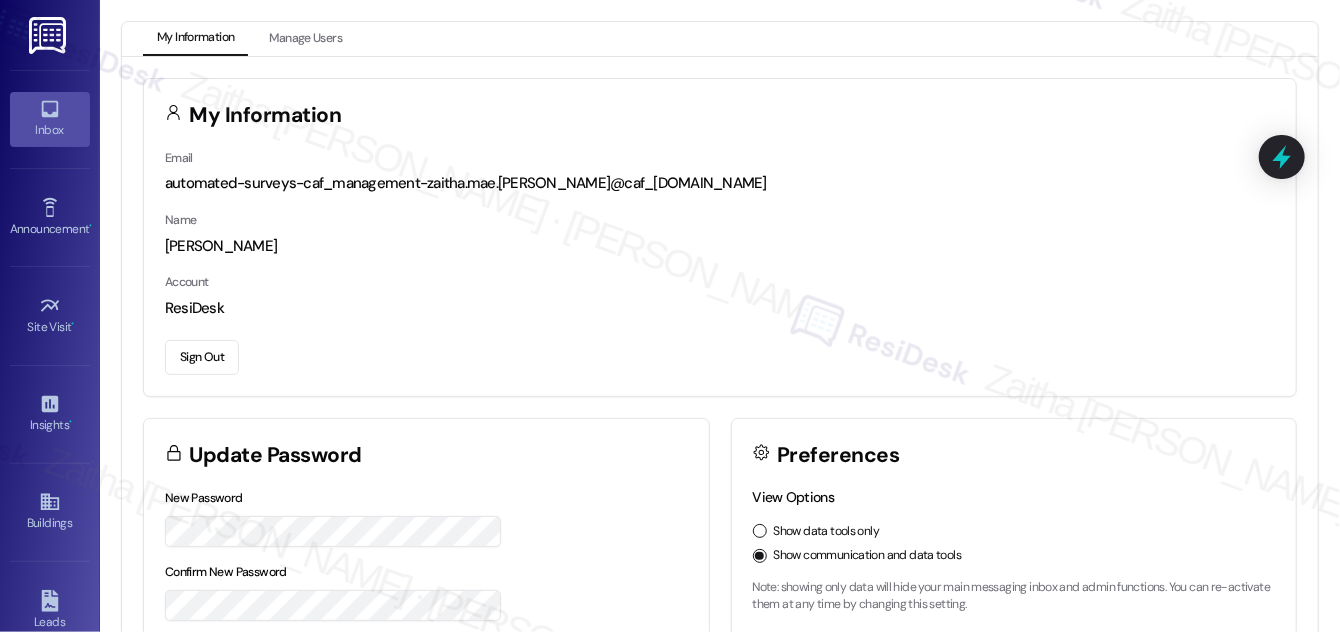 click on "Inbox" at bounding box center [50, 130] 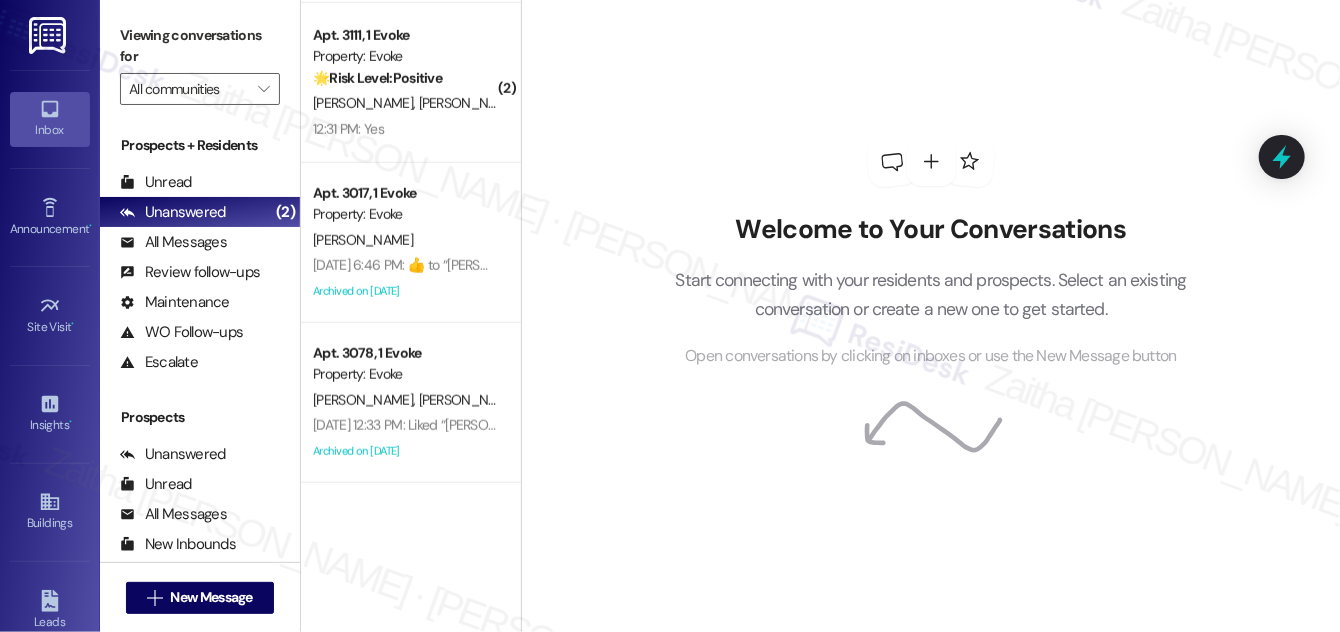 scroll, scrollTop: 949, scrollLeft: 0, axis: vertical 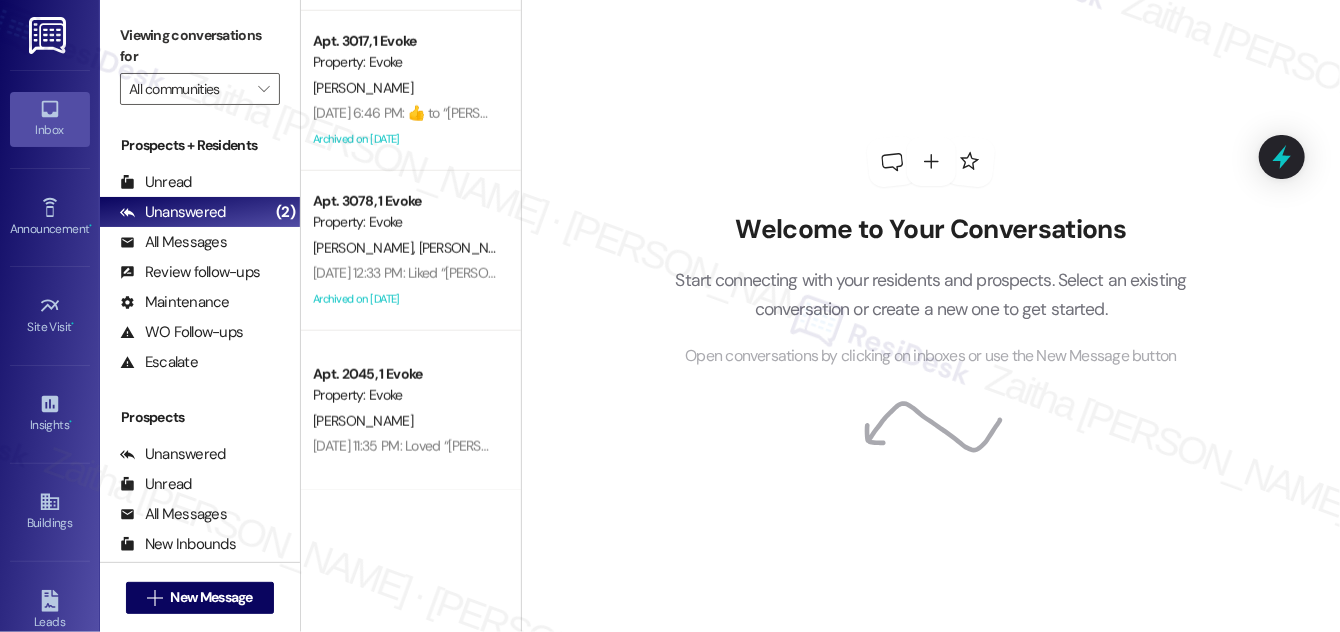 drag, startPoint x: 1282, startPoint y: 142, endPoint x: 1204, endPoint y: 188, distance: 90.55385 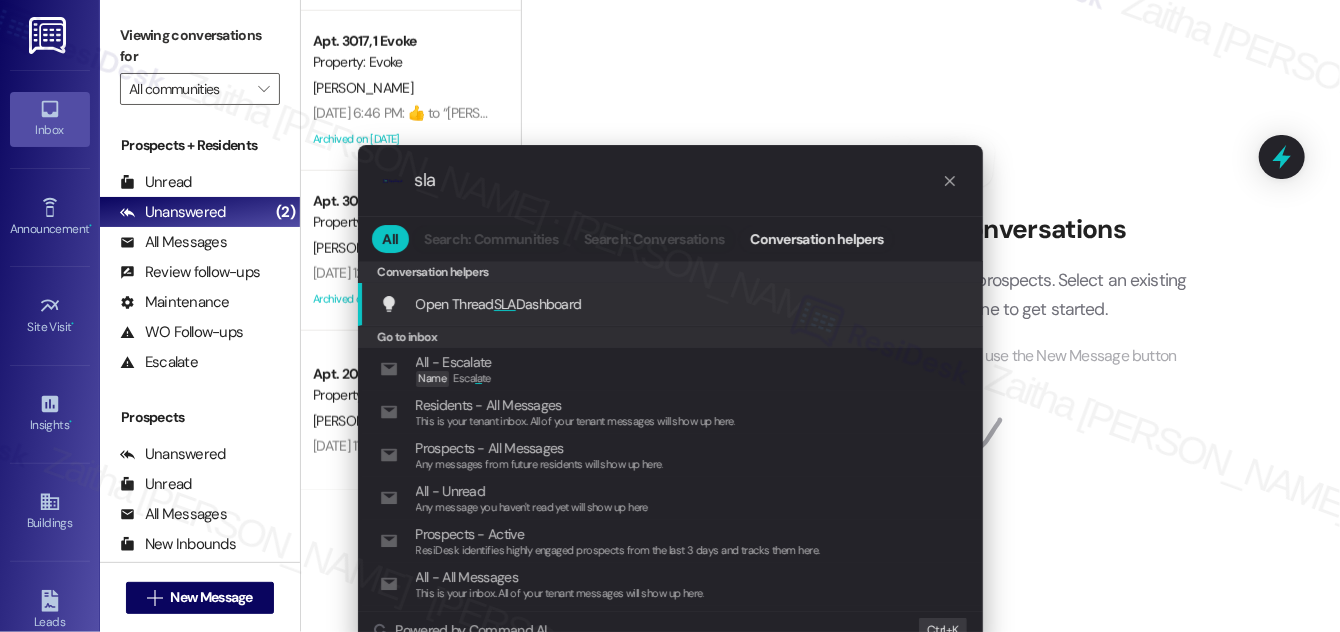 type on "sla" 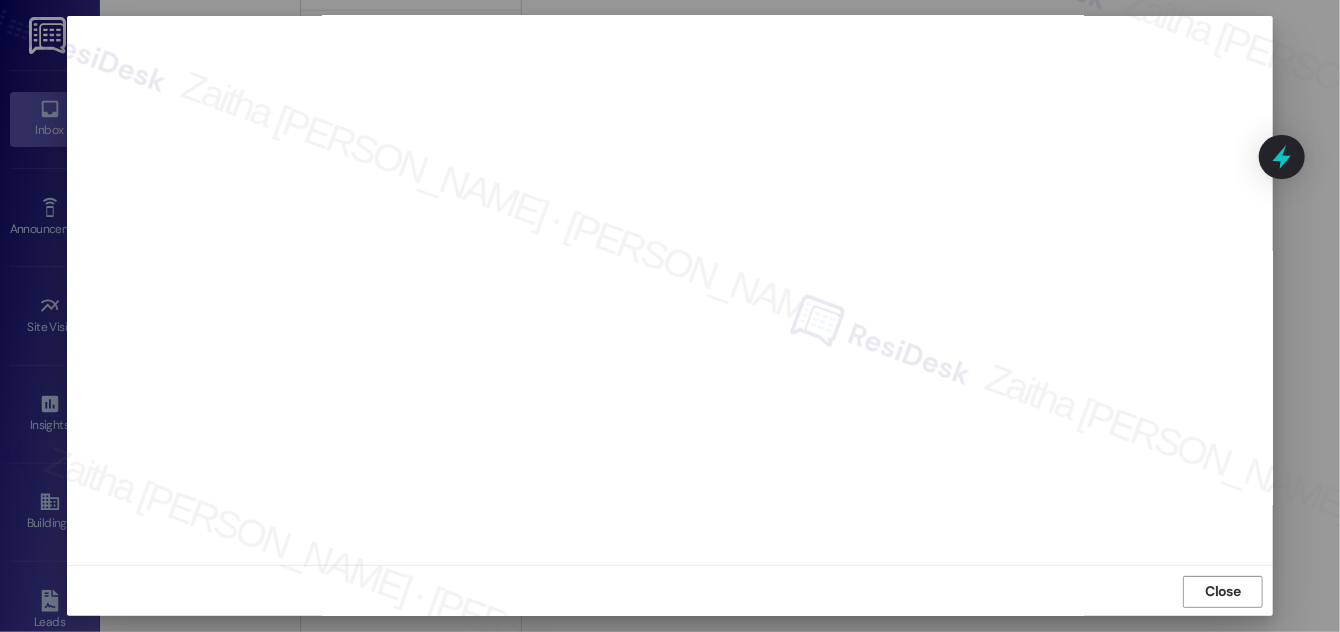 scroll, scrollTop: 21, scrollLeft: 0, axis: vertical 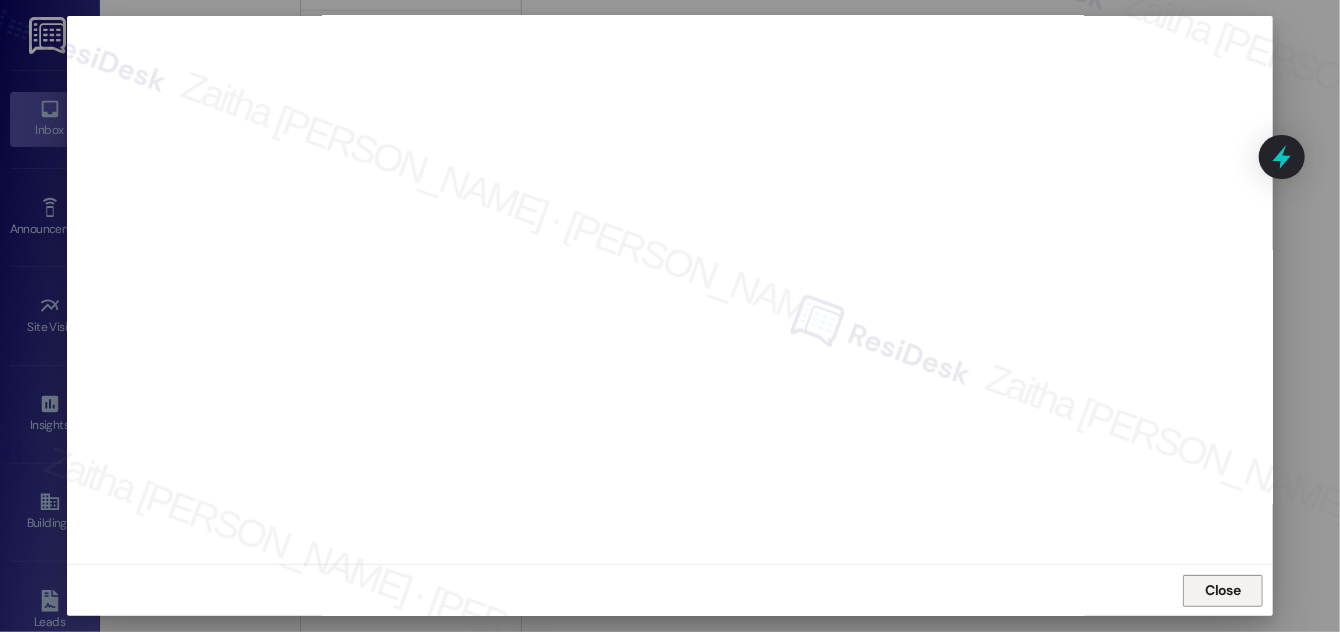 click on "Close" at bounding box center [1223, 590] 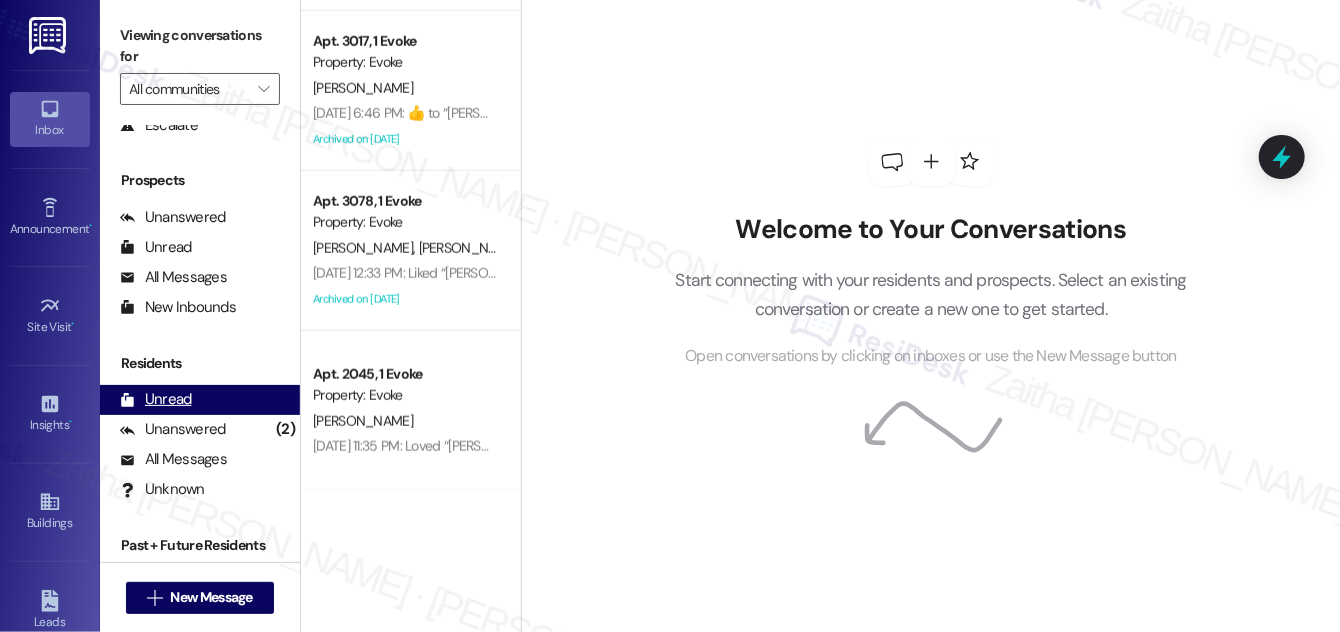 scroll, scrollTop: 264, scrollLeft: 0, axis: vertical 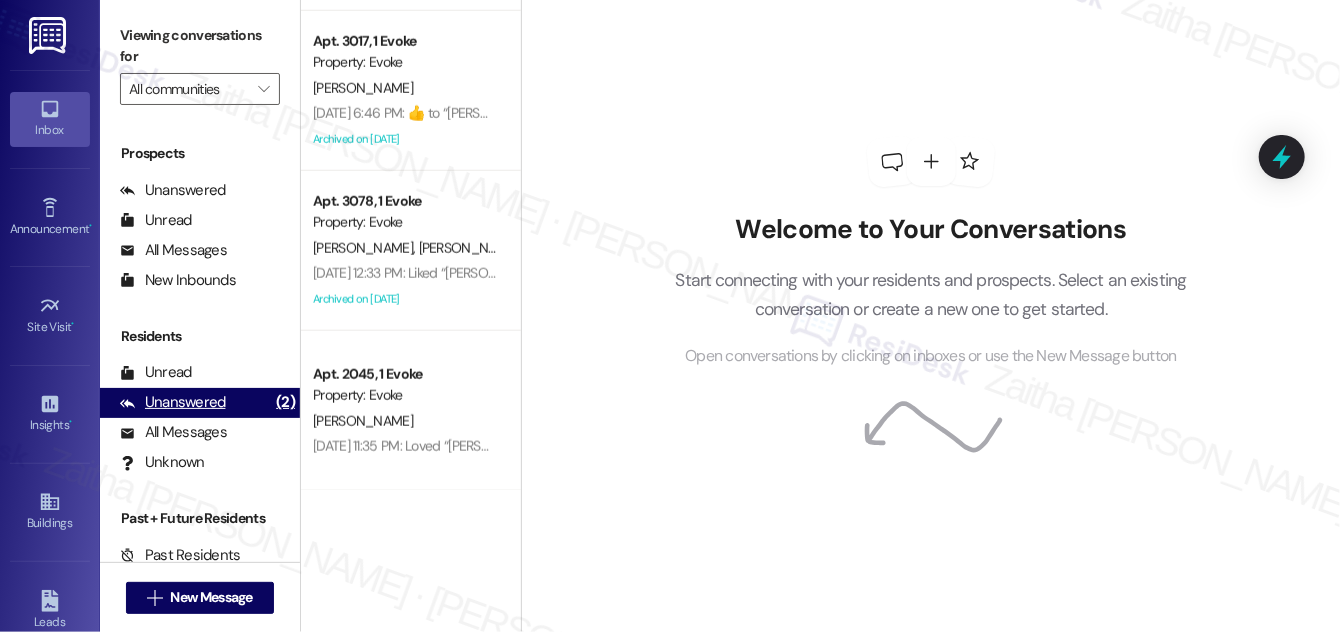 click on "Unanswered" at bounding box center (173, 402) 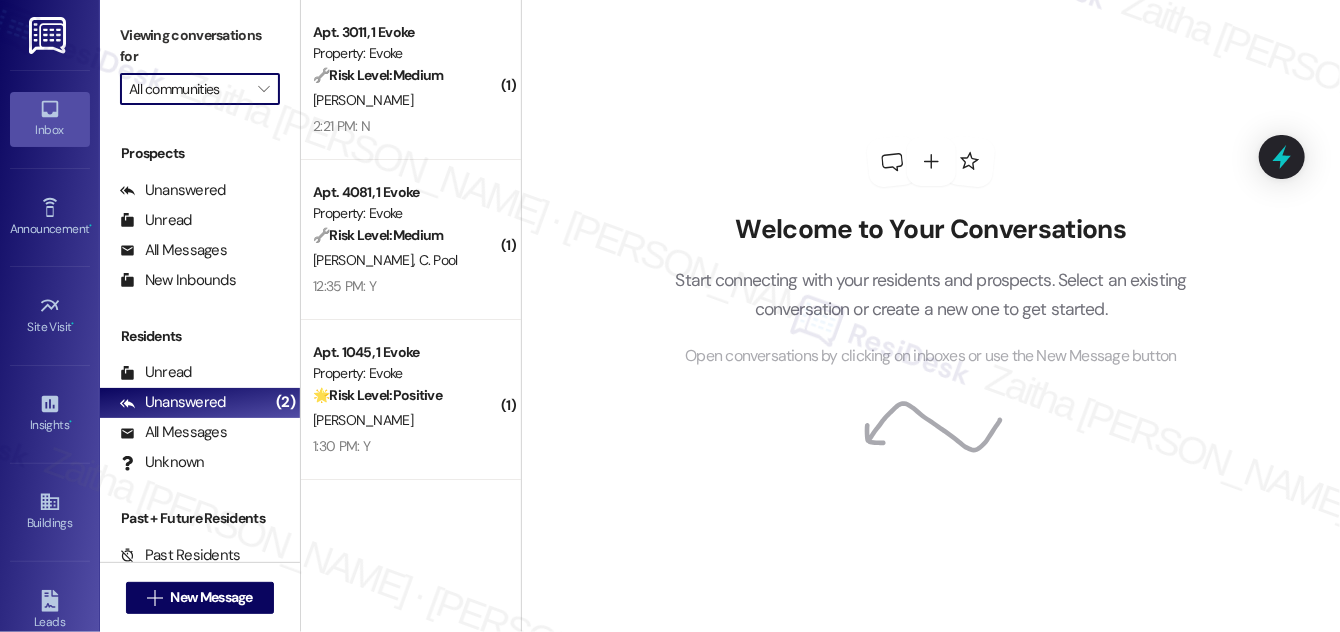 click on "All communities" at bounding box center (188, 89) 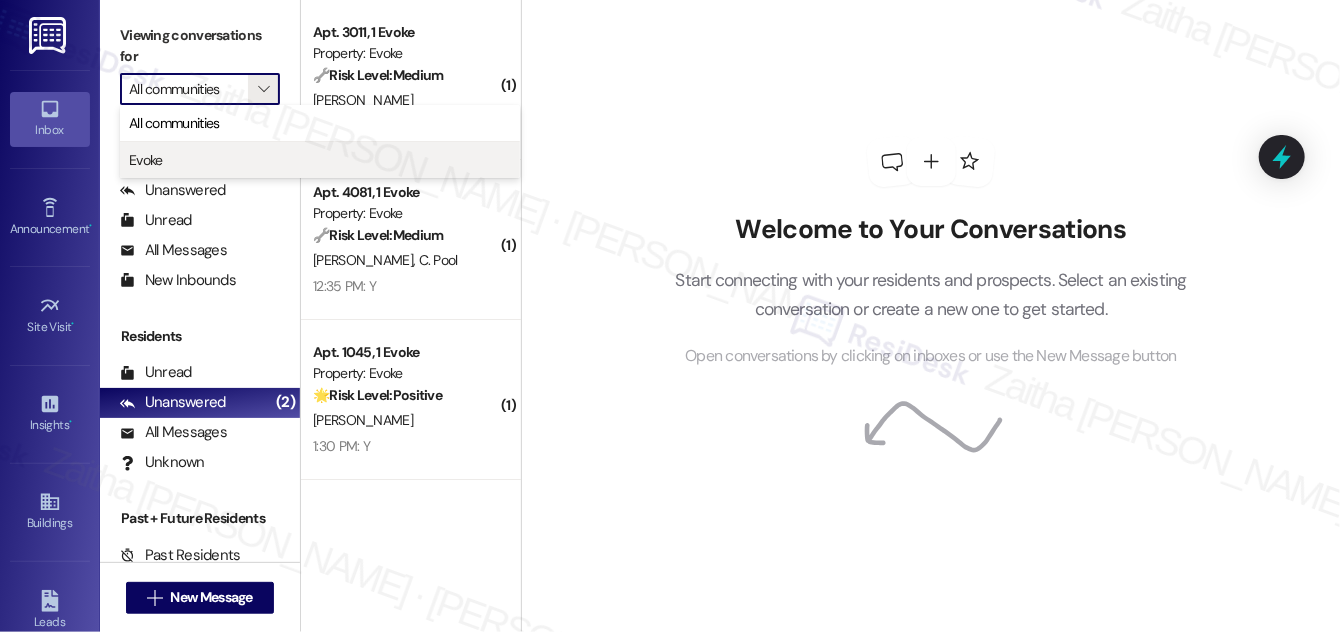 click on "Evoke" at bounding box center (320, 160) 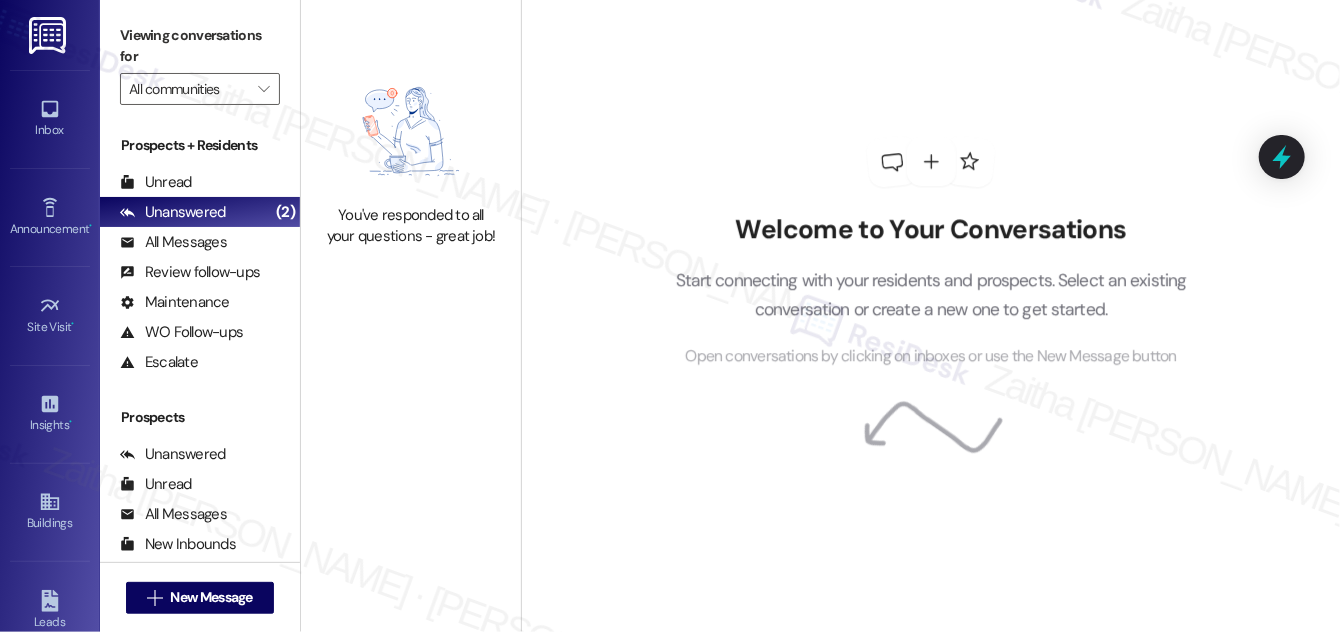 type on "Evoke" 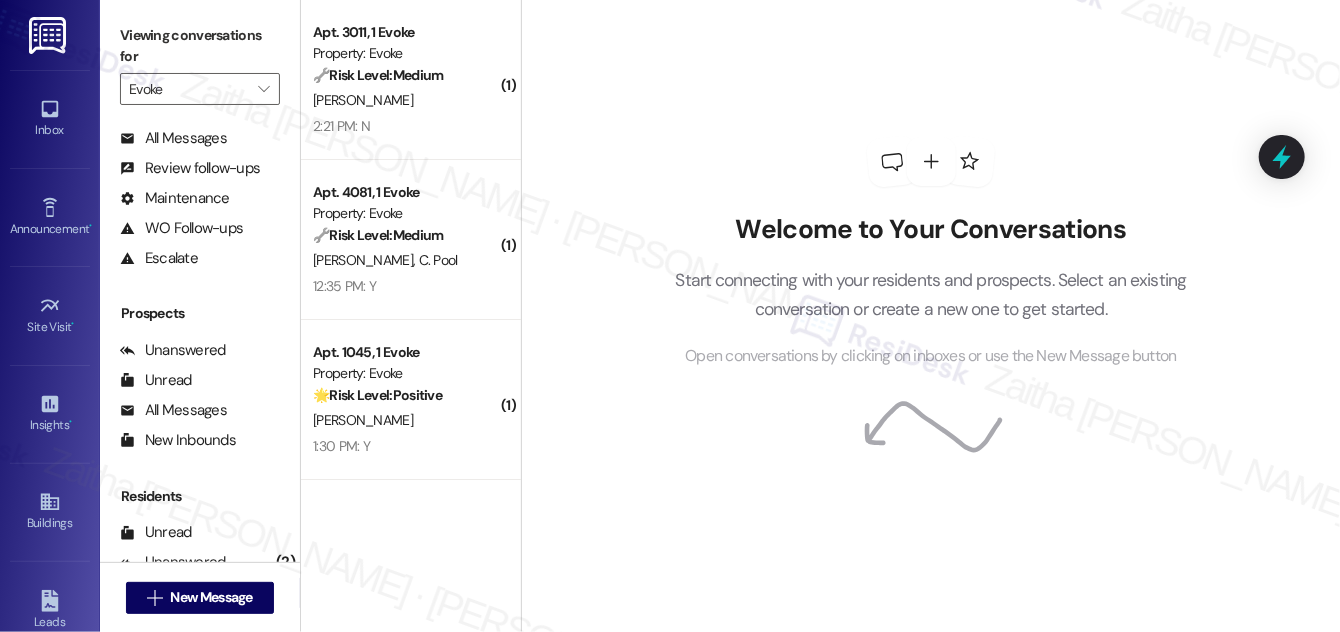 scroll, scrollTop: 264, scrollLeft: 0, axis: vertical 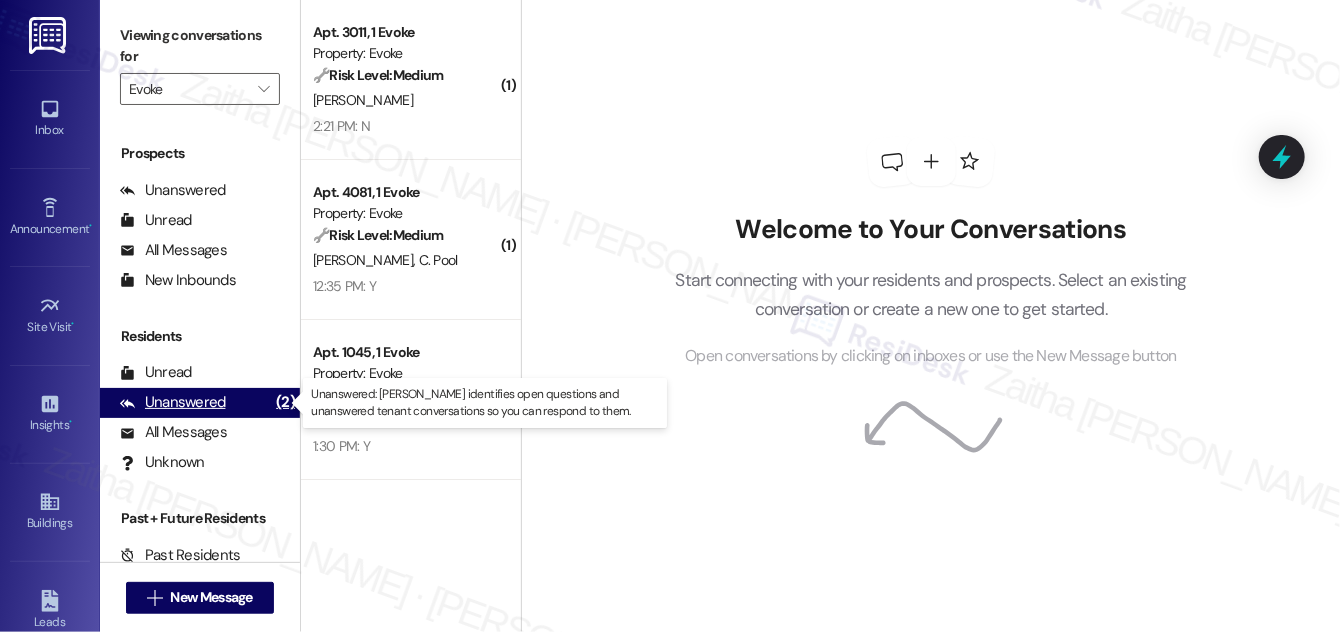 click on "Unanswered" at bounding box center (173, 402) 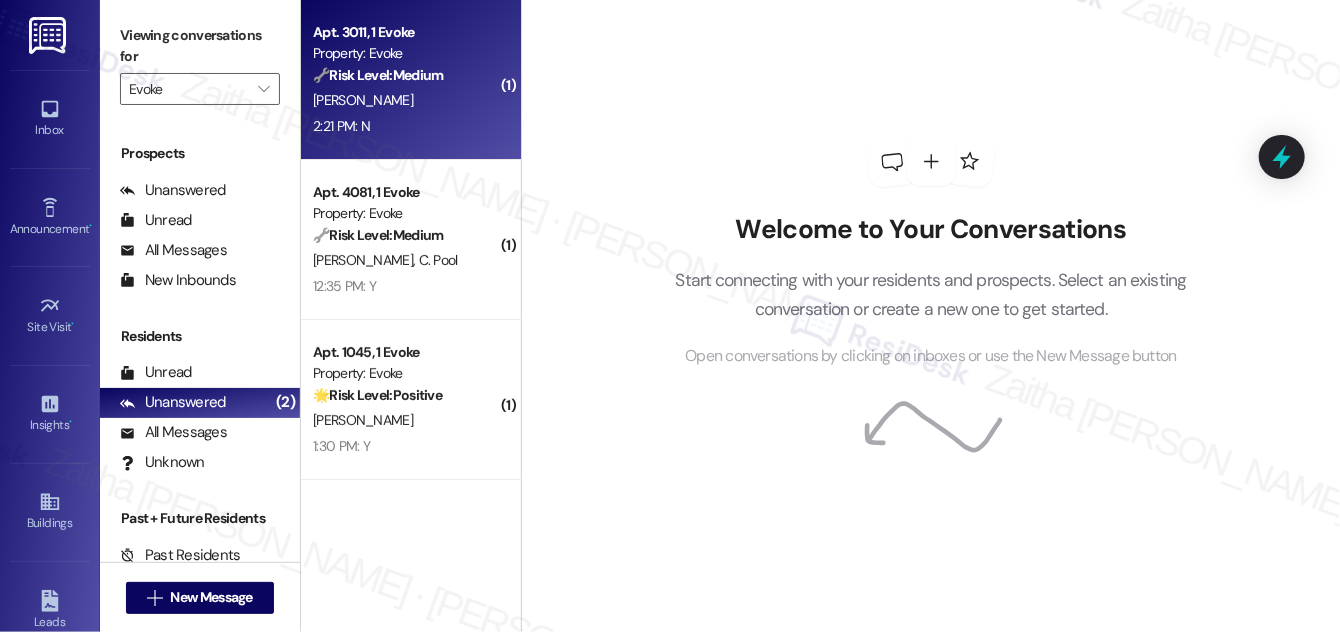 click on "2:21 PM: N 2:21 PM: N" at bounding box center [405, 126] 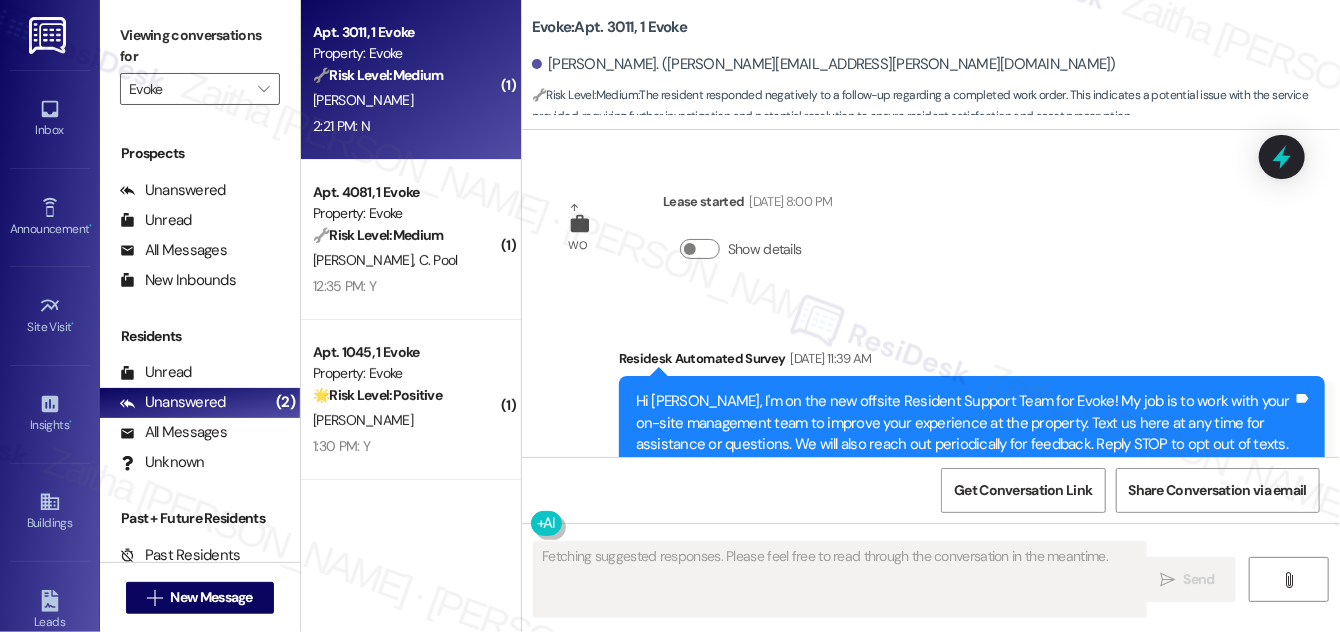 scroll, scrollTop: 15693, scrollLeft: 0, axis: vertical 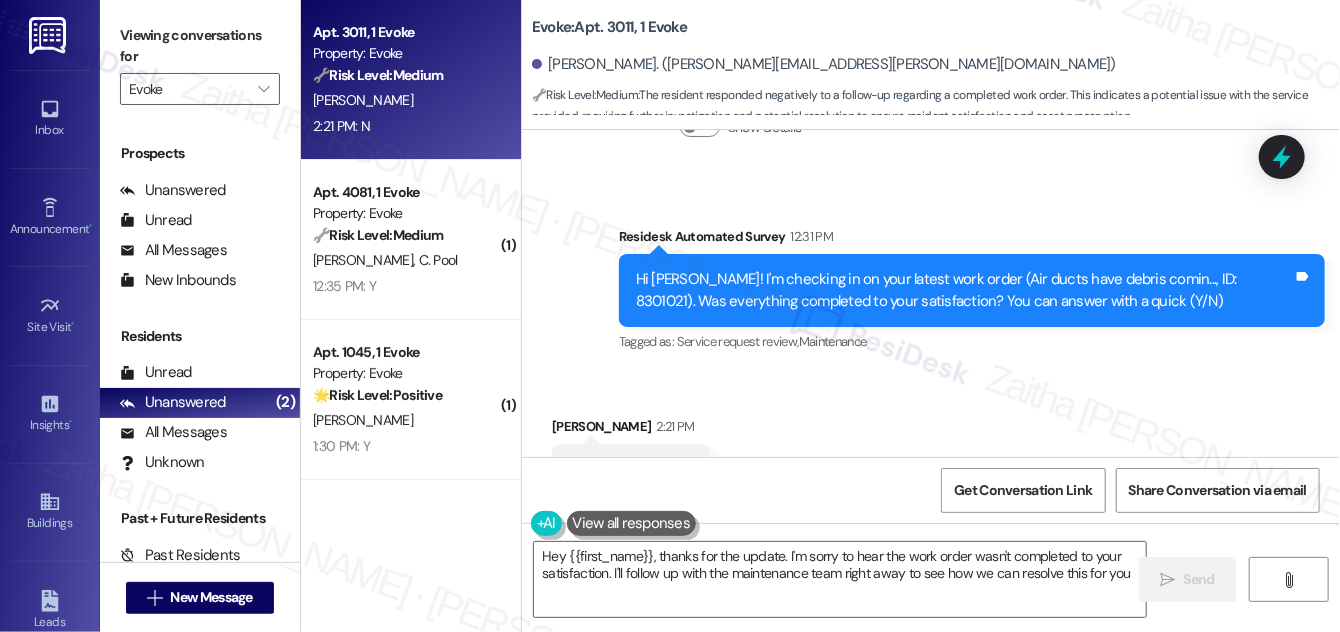 type on "Hey {{first_name}}, thanks for the update. I'm sorry to hear the work order wasn't completed to your satisfaction. I'll follow up with the maintenance team right away to see how we can resolve this for you!" 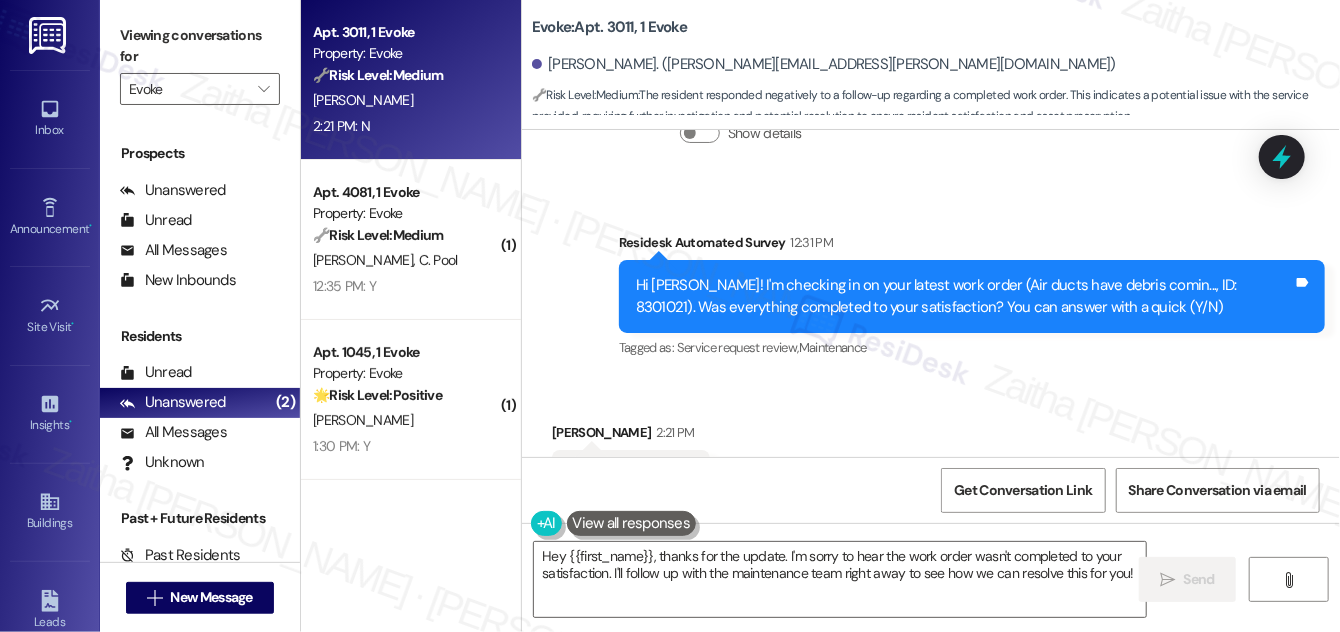 scroll, scrollTop: 15693, scrollLeft: 0, axis: vertical 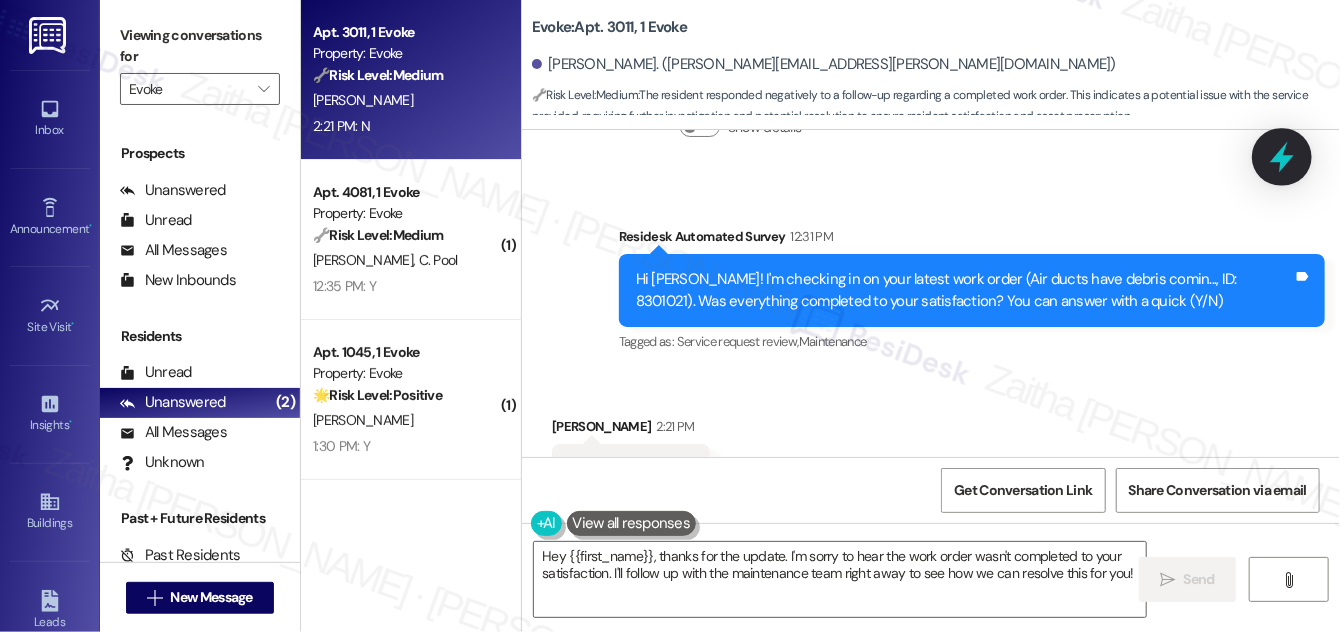 click 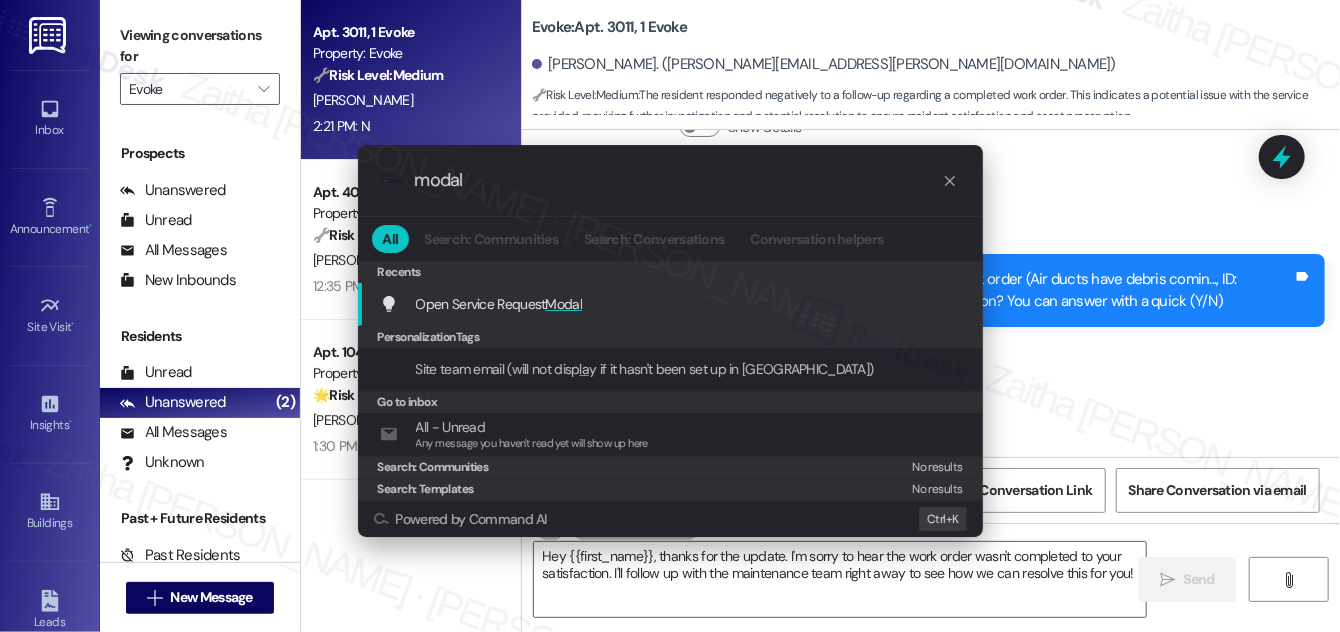 type on "modal" 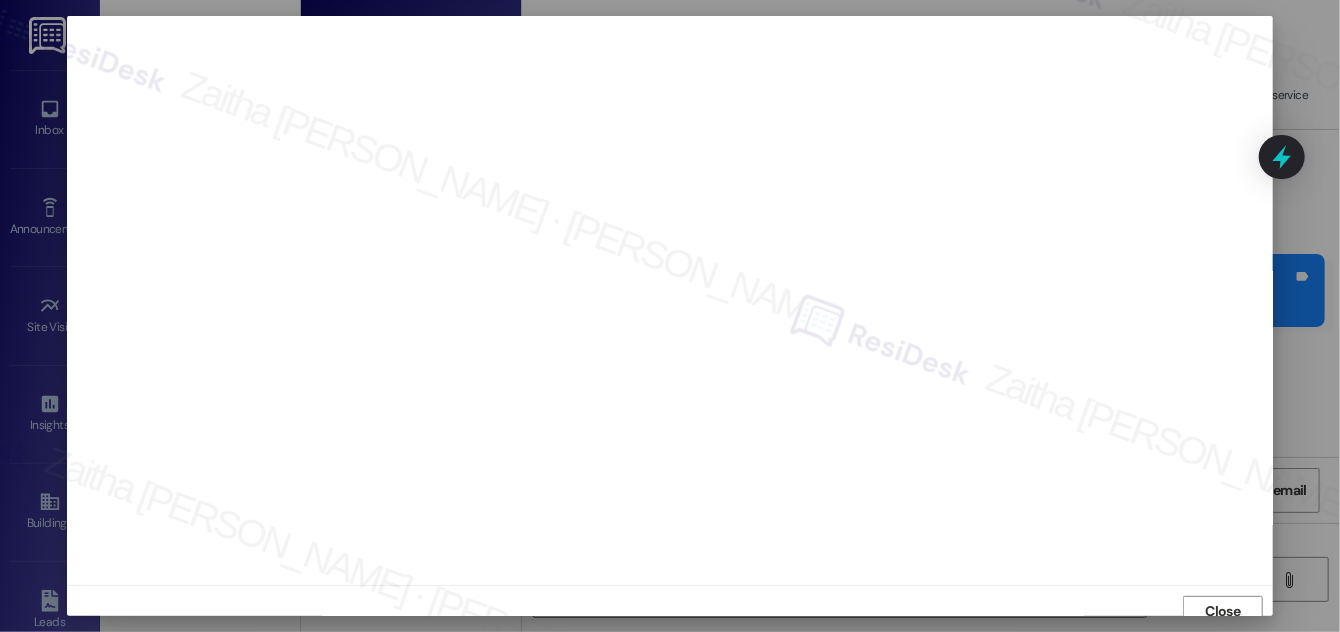 scroll, scrollTop: 11, scrollLeft: 0, axis: vertical 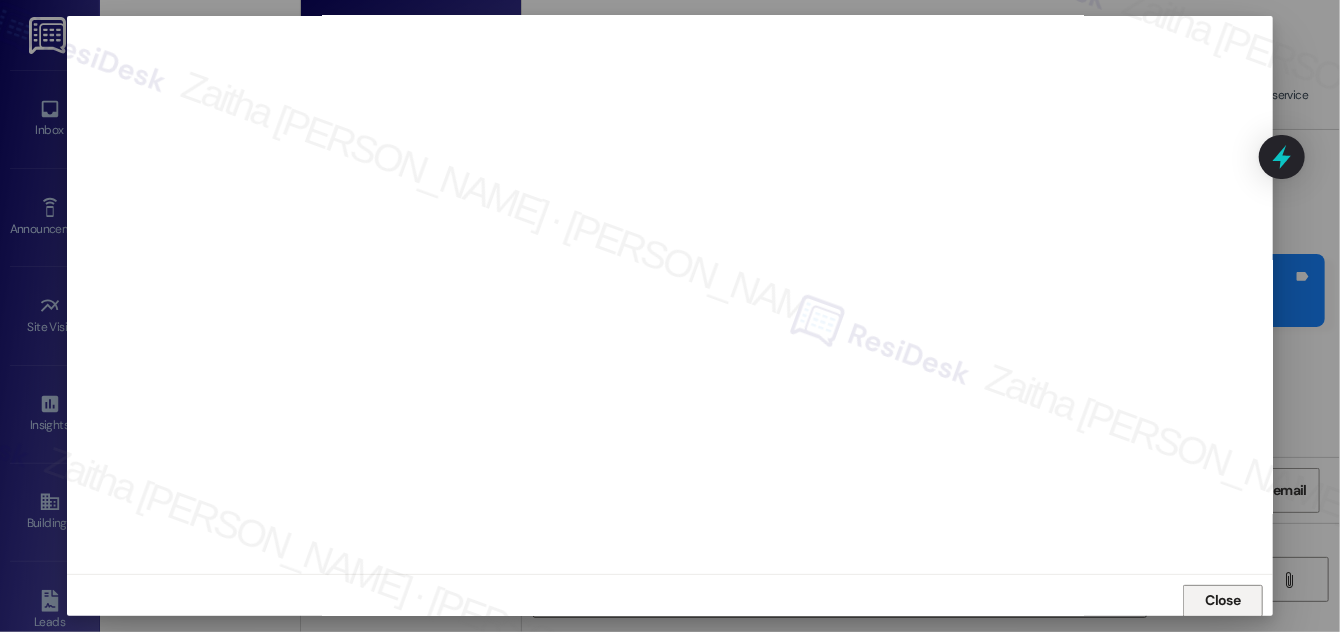 click on "Close" at bounding box center (1223, 600) 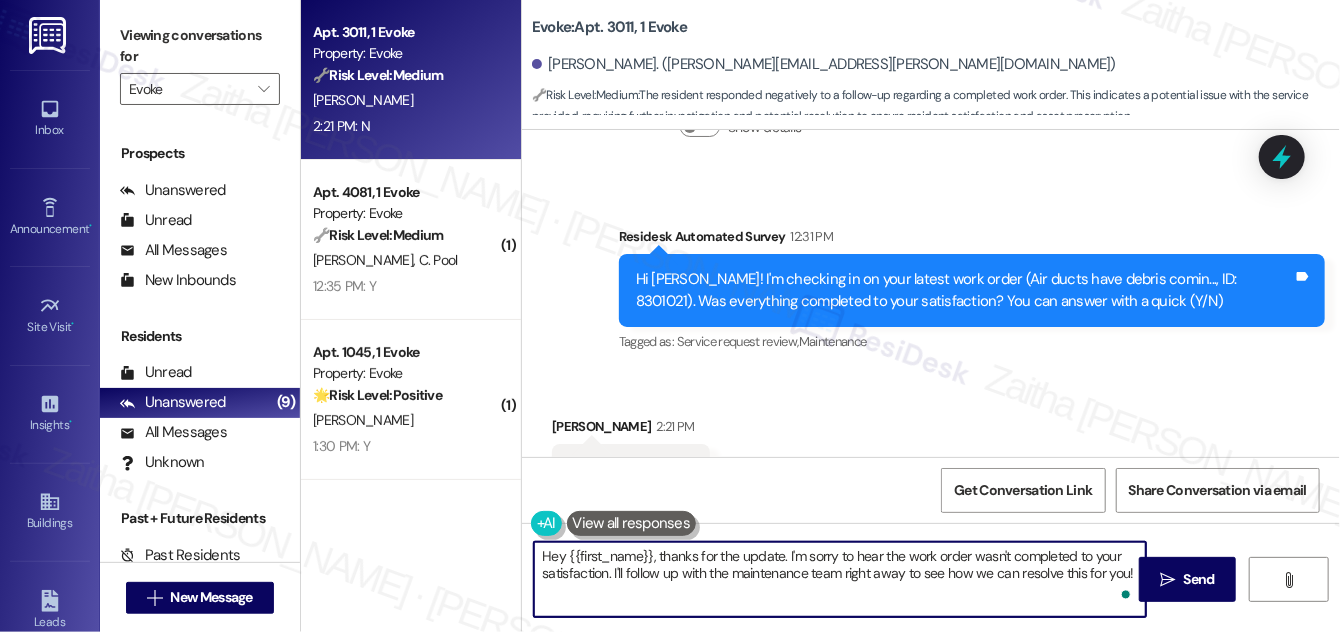 drag, startPoint x: 661, startPoint y: 554, endPoint x: 541, endPoint y: 553, distance: 120.004166 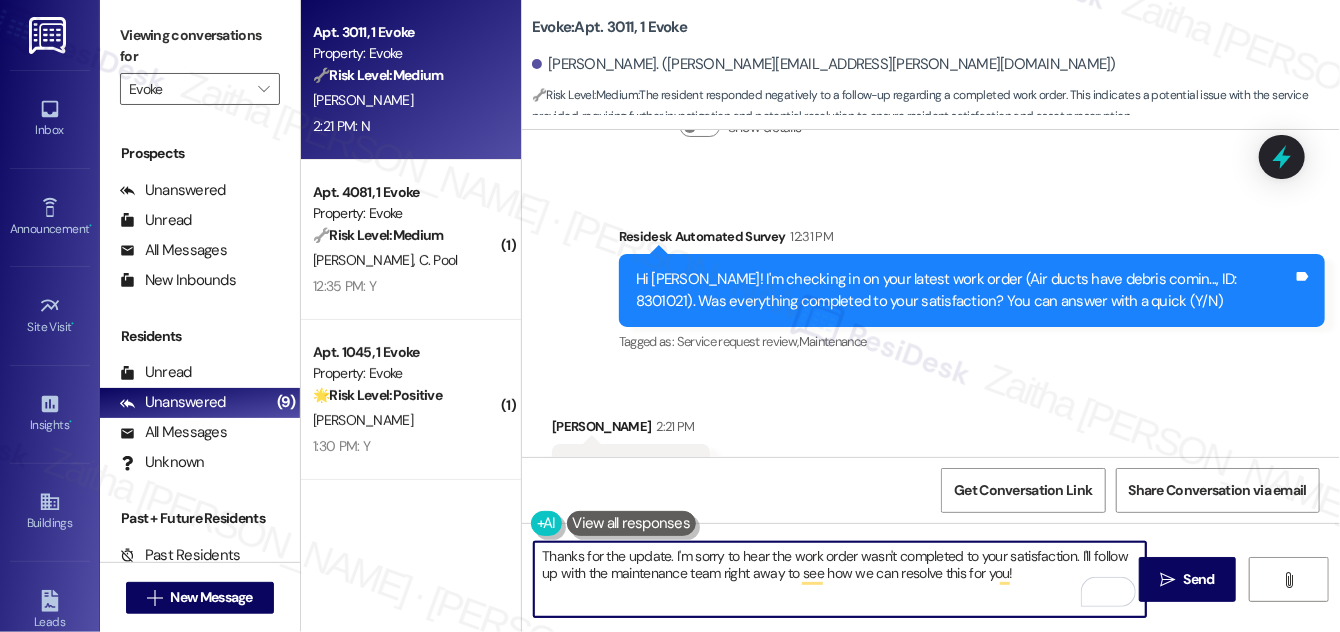 click on "Thanks for the update. I'm sorry to hear the work order wasn't completed to your satisfaction. I'll follow up with the maintenance team right away to see how we can resolve this for you!" at bounding box center (840, 579) 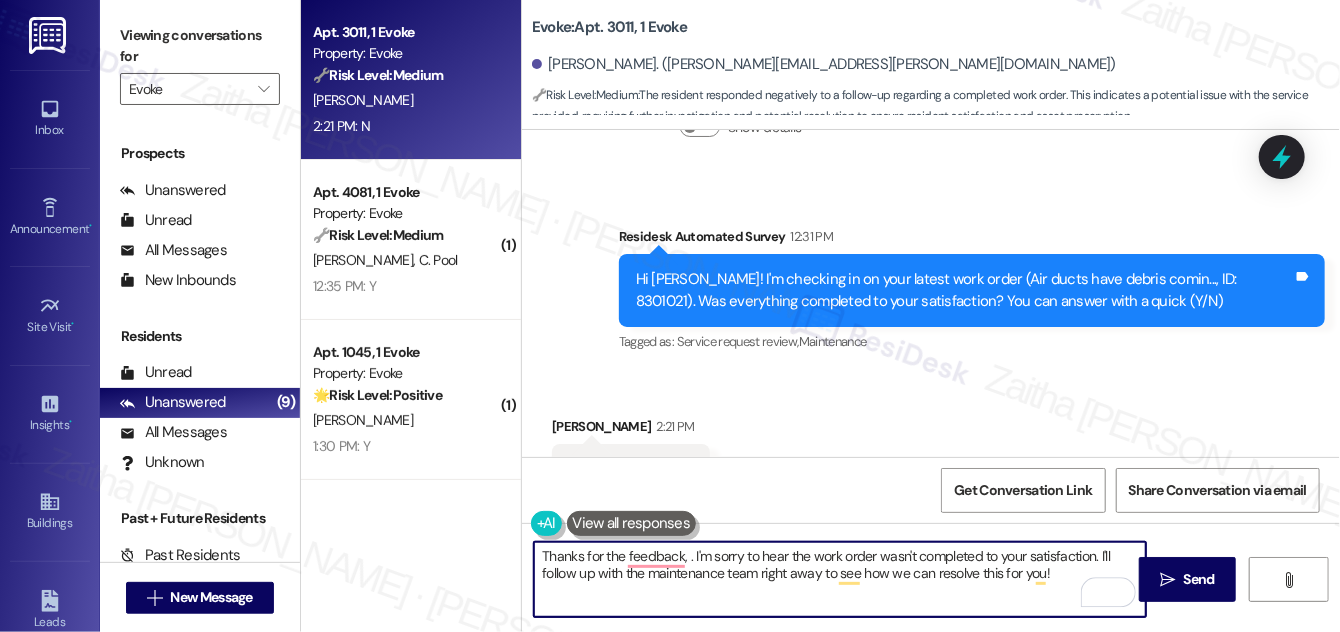 click on "[PERSON_NAME] 2:21 PM" at bounding box center (631, 430) 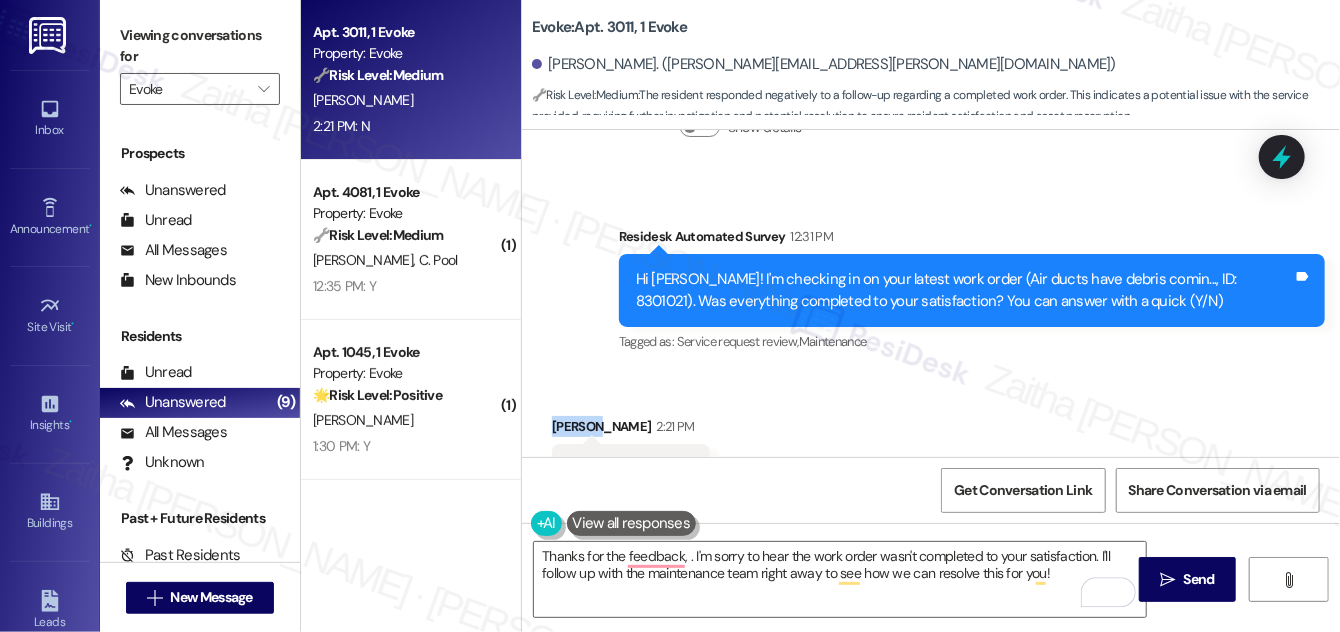 click on "[PERSON_NAME] 2:21 PM" at bounding box center (631, 430) 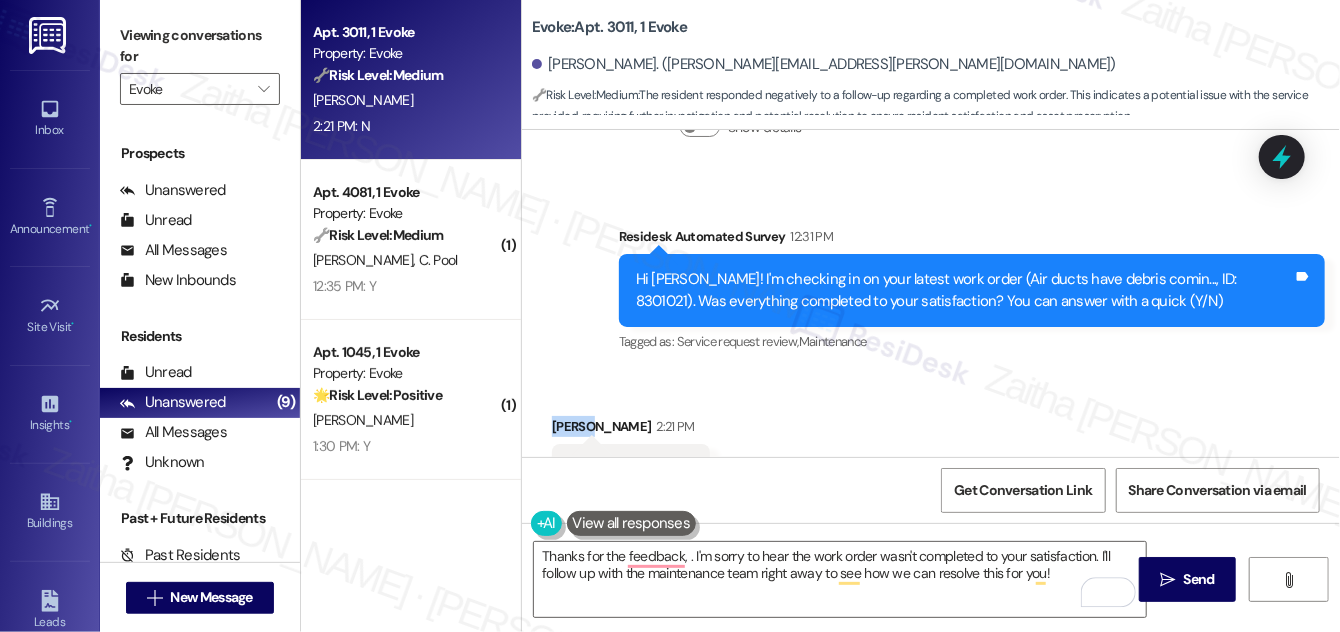 copy on "Tushar" 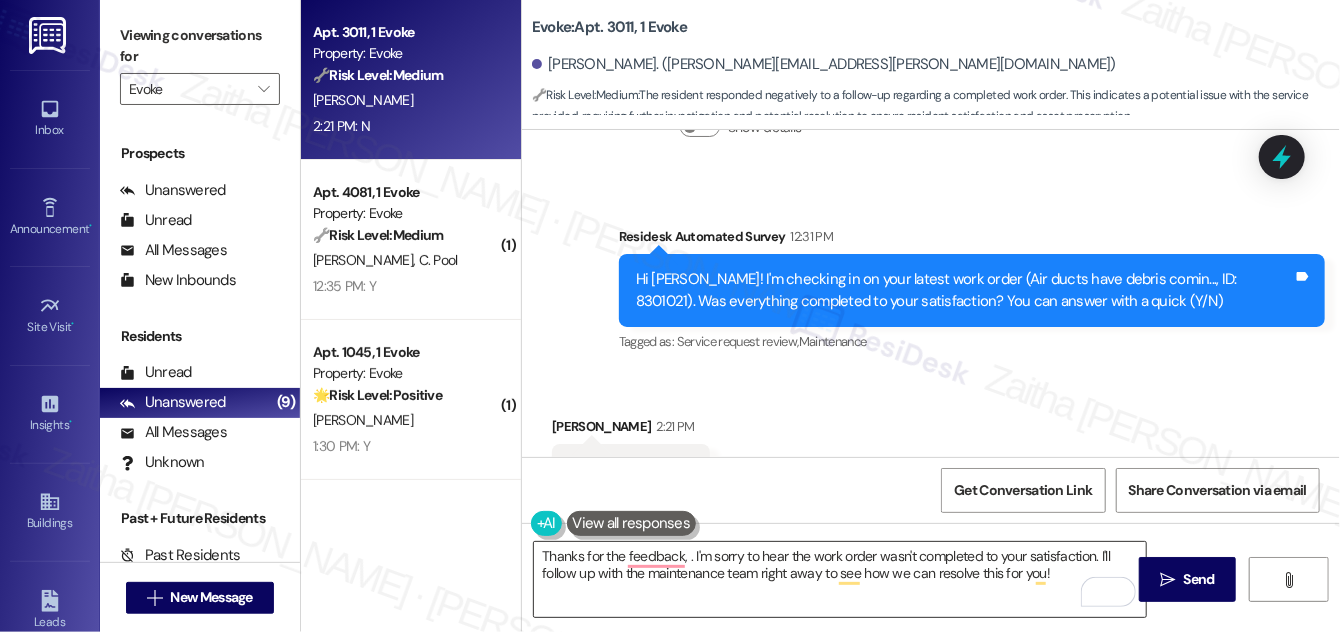 click on "Thanks for the feedback, . I'm sorry to hear the work order wasn't completed to your satisfaction. I'll follow up with the maintenance team right away to see how we can resolve this for you!" at bounding box center [840, 579] 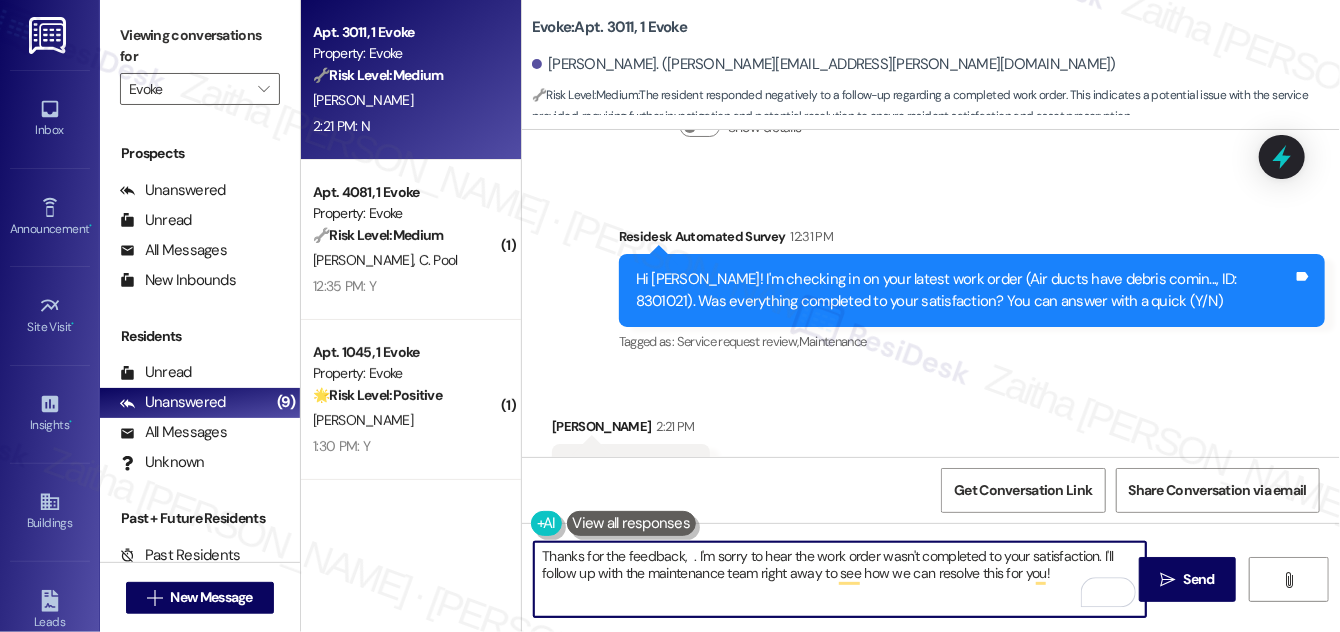 paste on "Tushar" 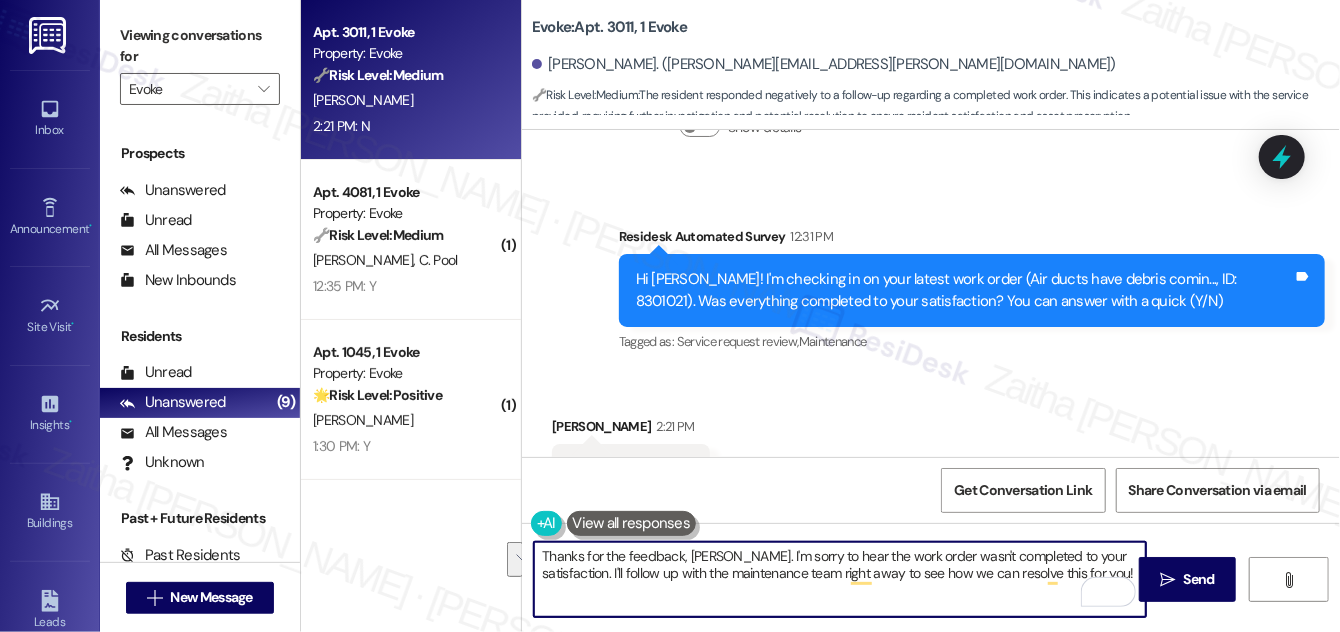 drag, startPoint x: 728, startPoint y: 551, endPoint x: 1069, endPoint y: 586, distance: 342.79147 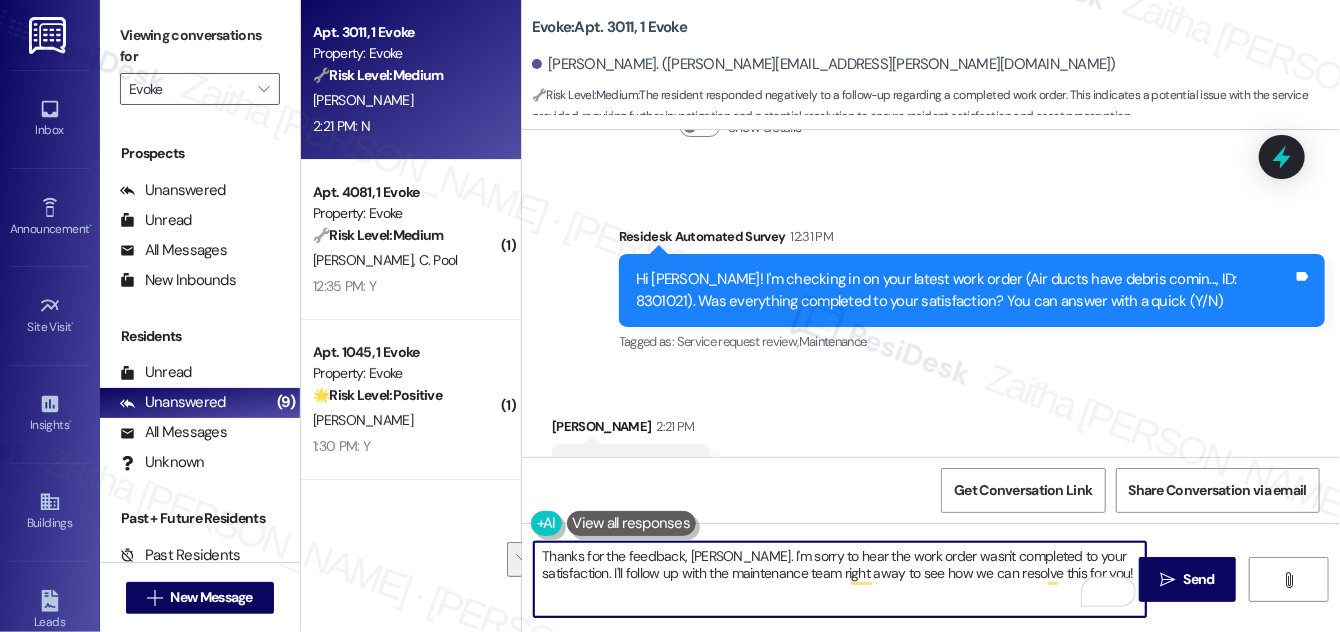 click on "Thanks for the feedback, [PERSON_NAME]. I'm sorry to hear the work order wasn't completed to your satisfaction. I'll follow up with the maintenance team right away to see how we can resolve this for you!" at bounding box center (840, 579) 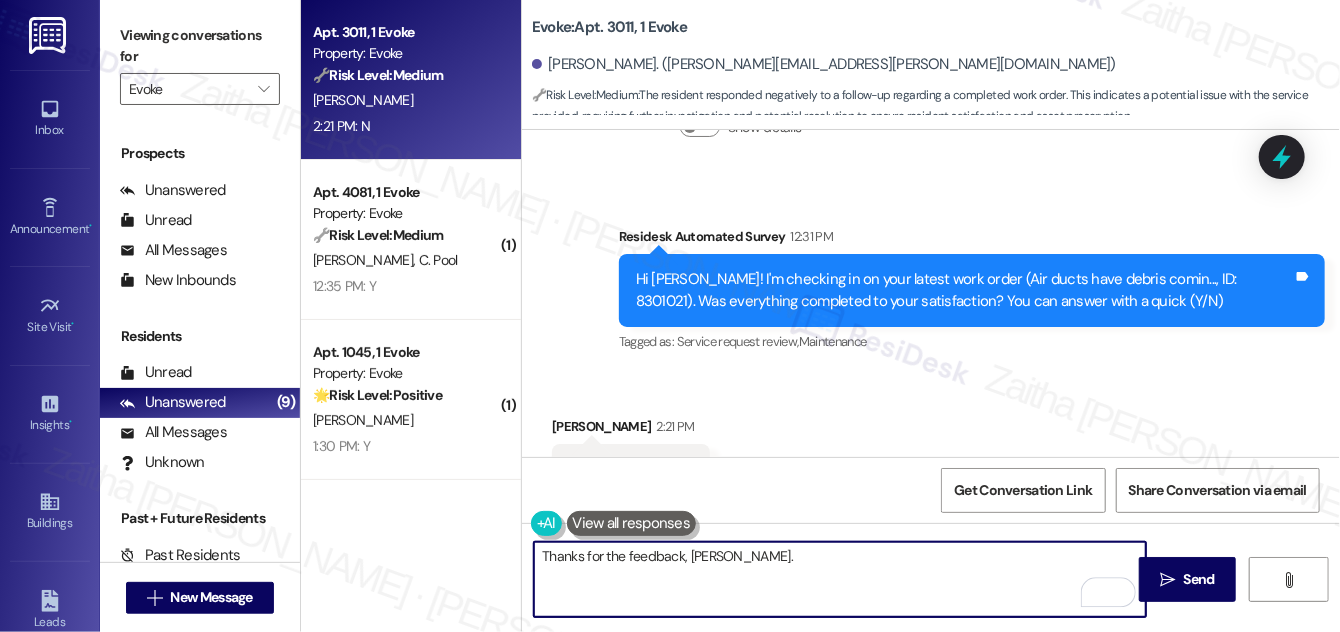 paste on "I'm really sorry to hear that the work order wasn’t resolved to your satisfaction. To help me better understand how we can make things right, could you please share more details about what’s still unresolved or what wasn’t addressed during the service?" 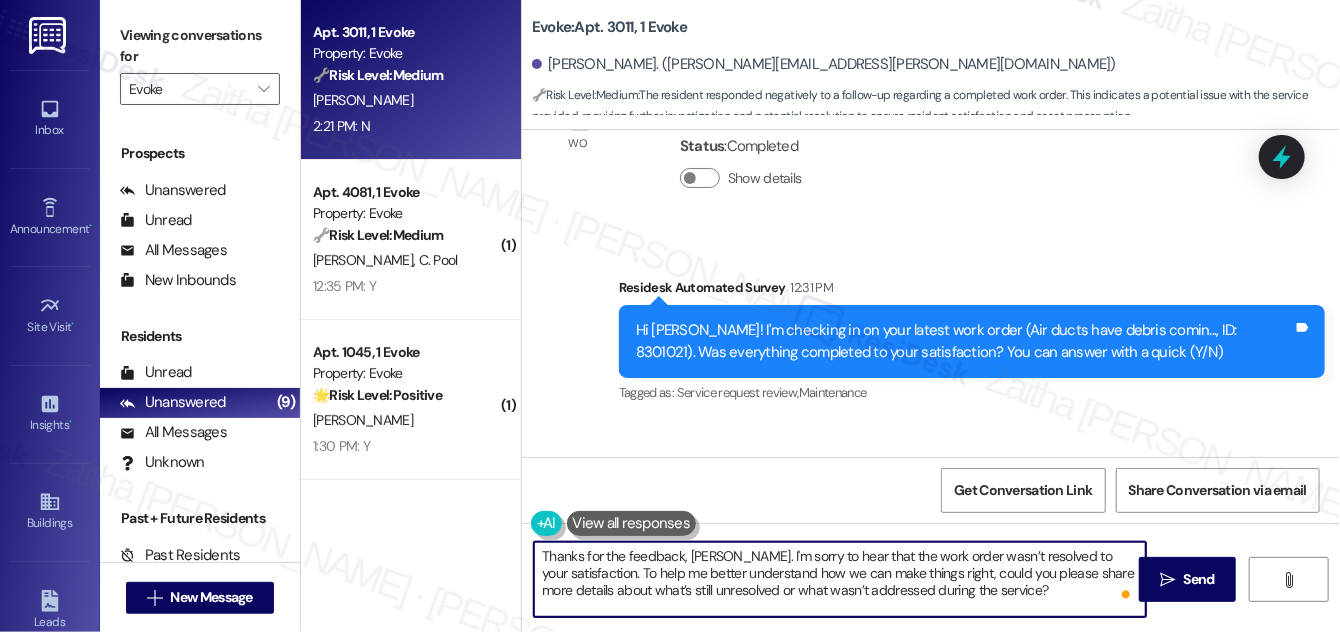 scroll, scrollTop: 15693, scrollLeft: 0, axis: vertical 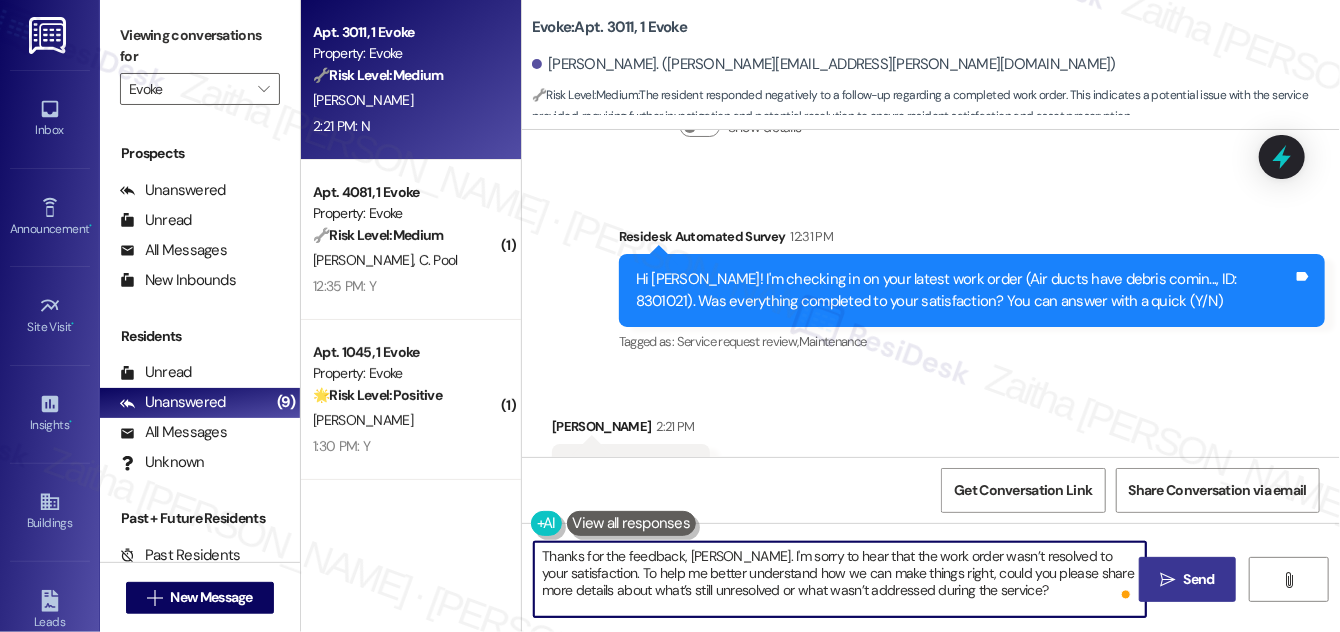 type on "Thanks for the feedback, [PERSON_NAME]. I'm sorry to hear that the work order wasn’t resolved to your satisfaction. To help me better understand how we can make things right, could you please share more details about what’s still unresolved or what wasn’t addressed during the service?" 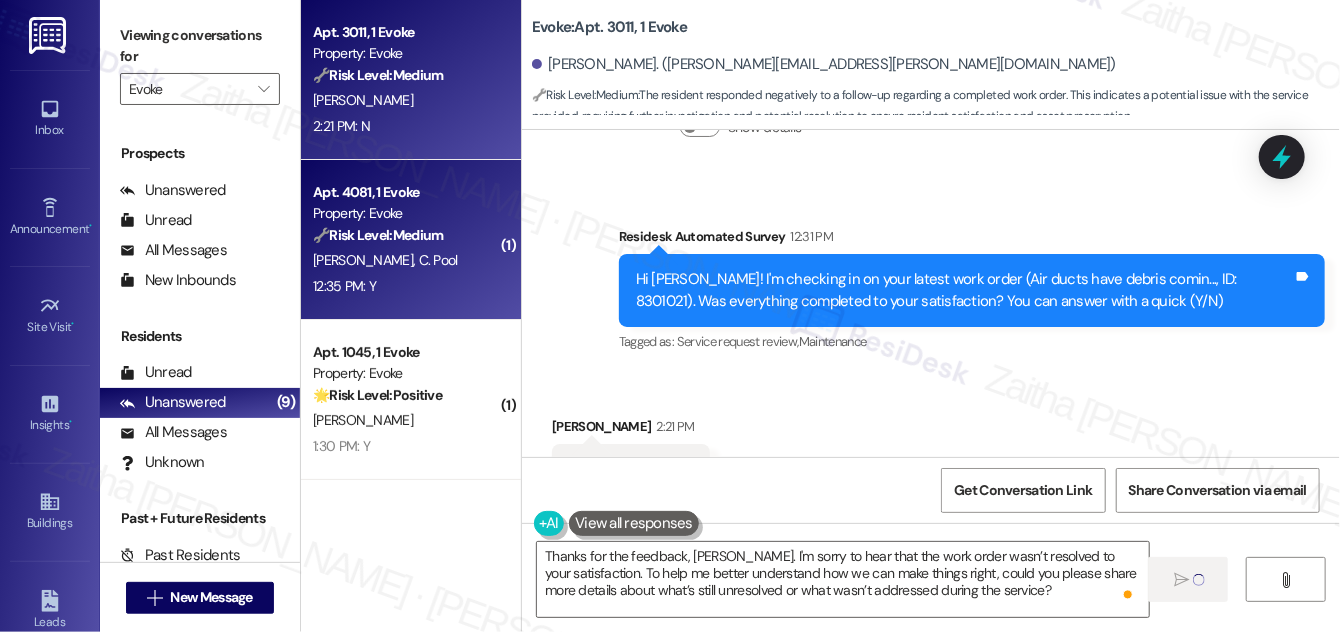 type 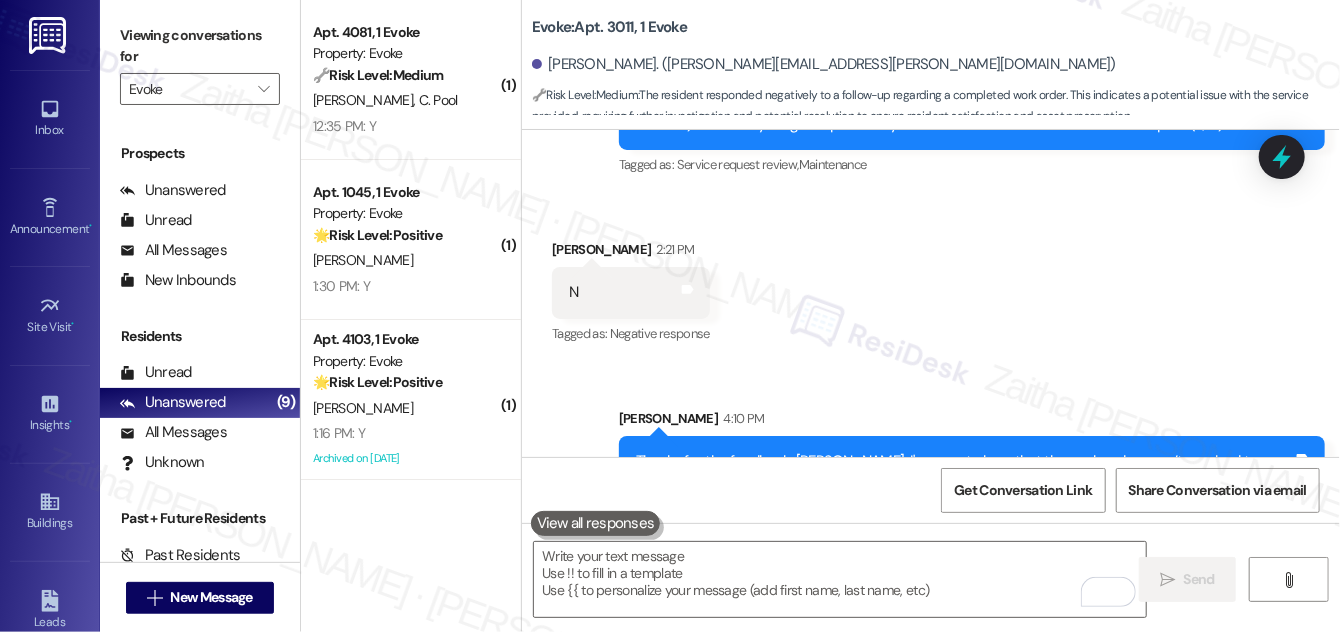 scroll, scrollTop: 15875, scrollLeft: 0, axis: vertical 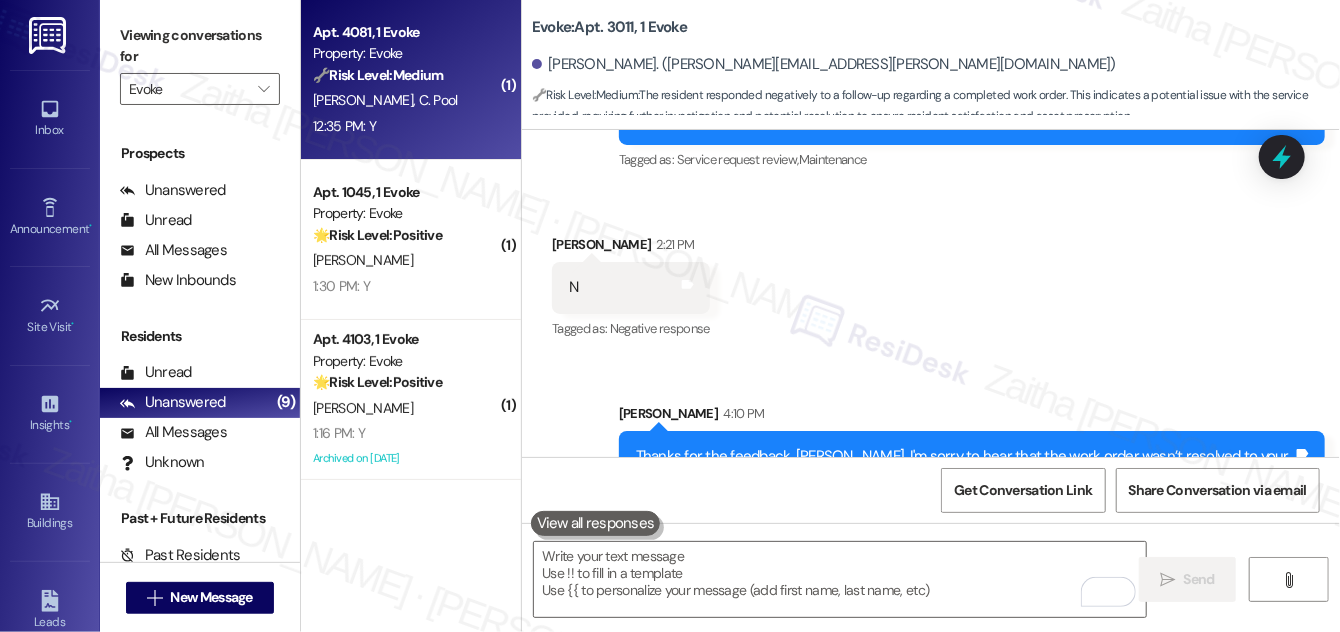 click on "12:35 PM: Y 12:35 PM: Y" at bounding box center (405, 126) 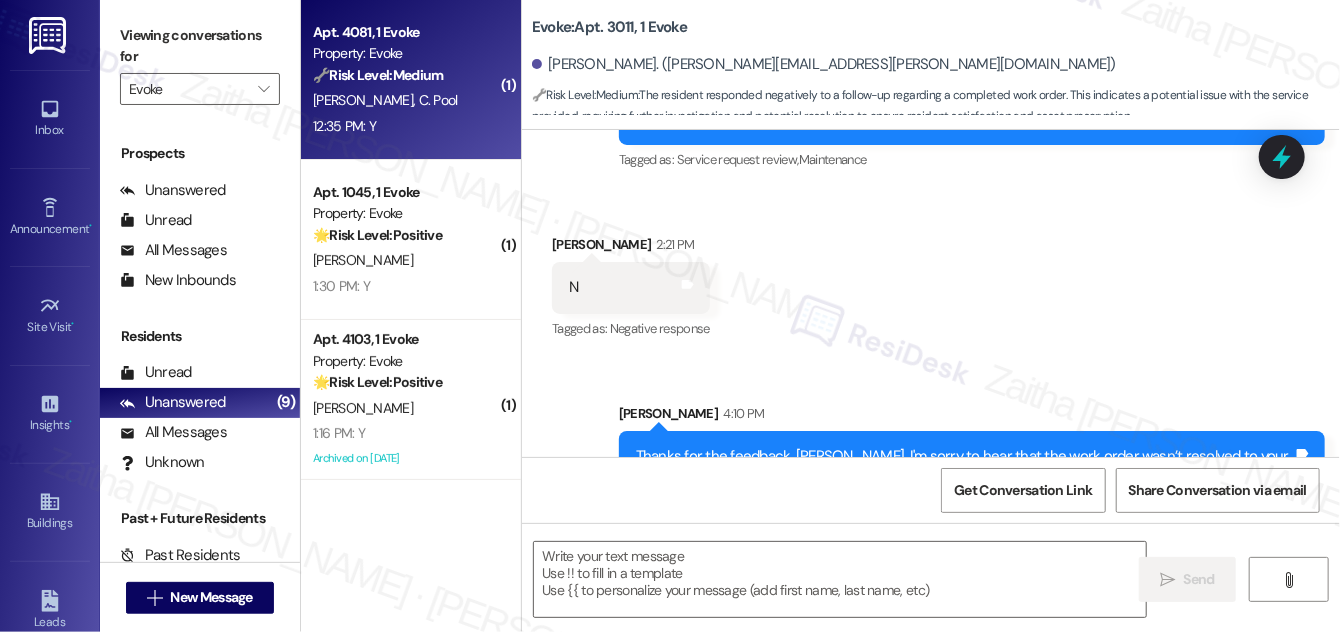 type on "Fetching suggested responses. Please feel free to read through the conversation in the meantime." 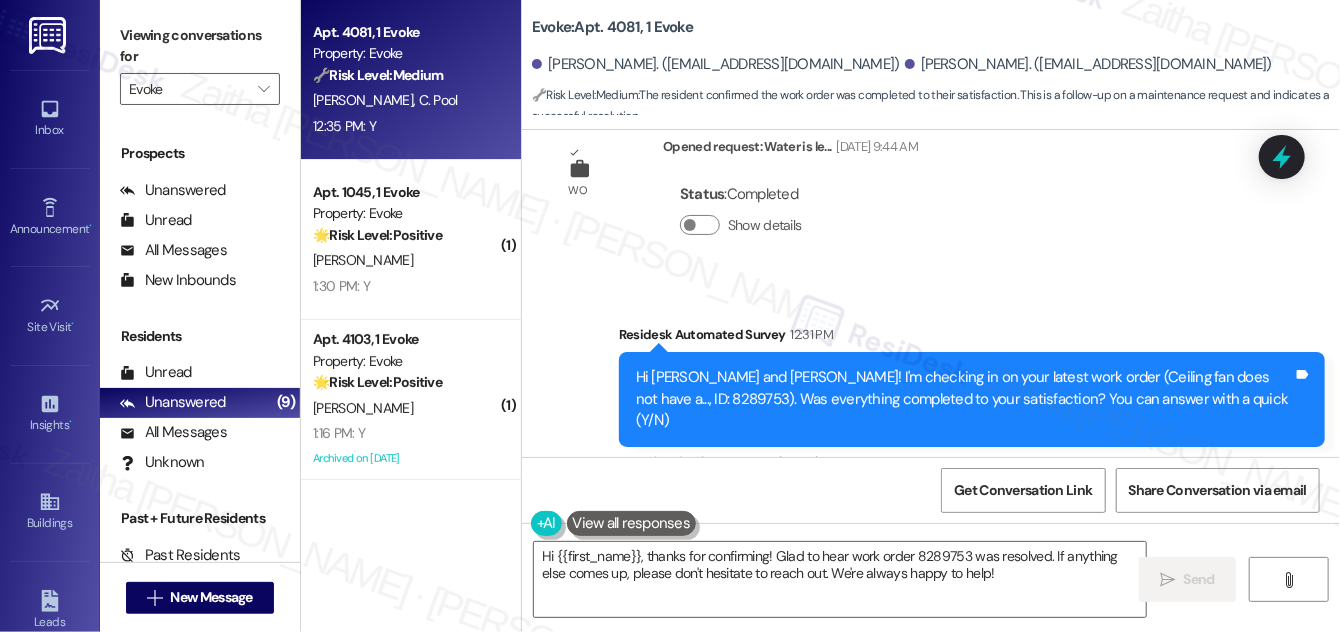 scroll, scrollTop: 1810, scrollLeft: 0, axis: vertical 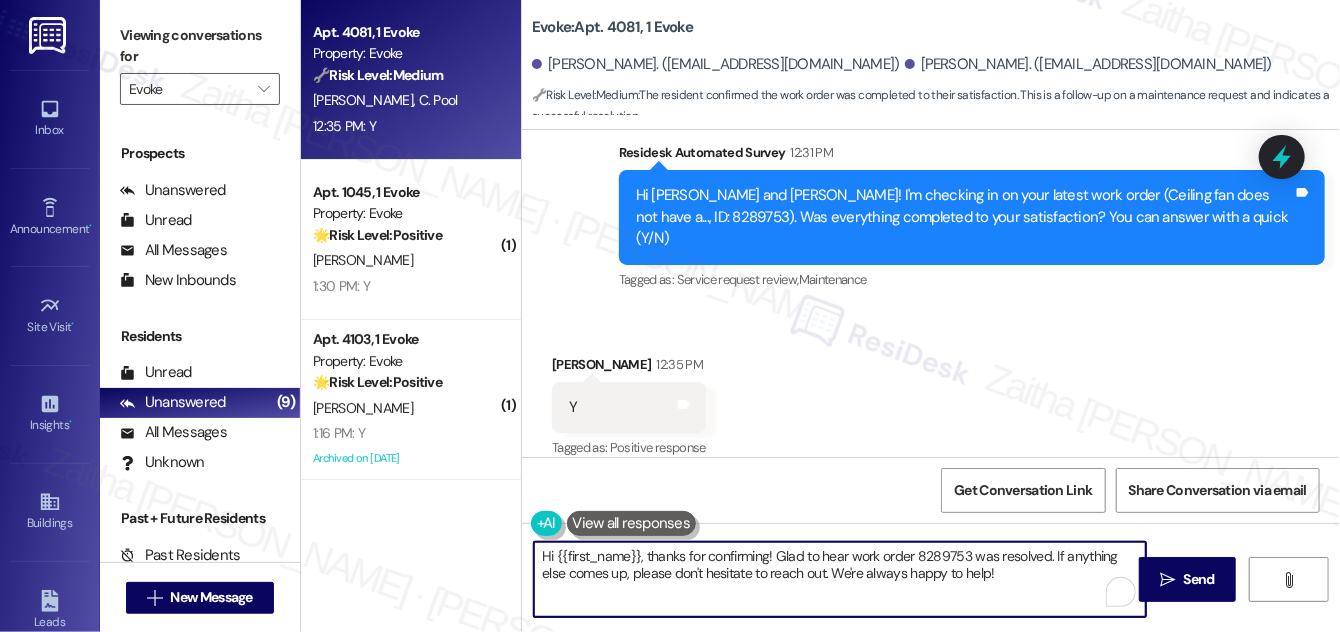 drag, startPoint x: 651, startPoint y: 553, endPoint x: 549, endPoint y: 559, distance: 102.176315 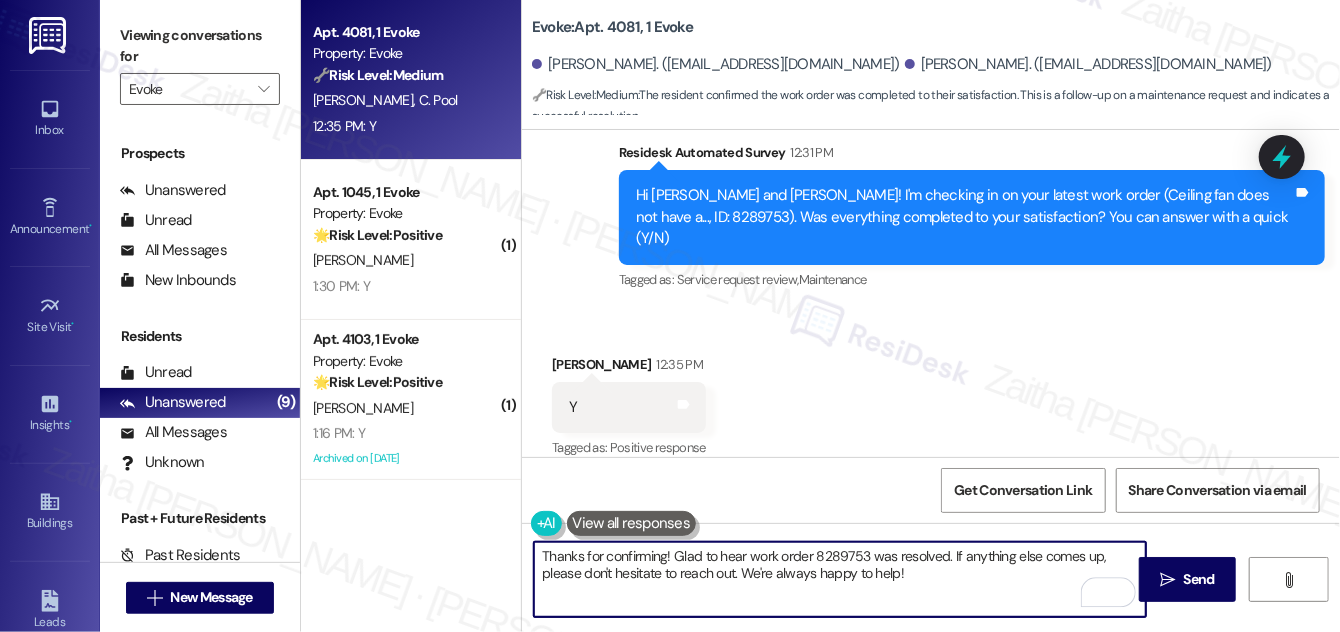 click on "[PERSON_NAME] 12:35 PM" at bounding box center (629, 368) 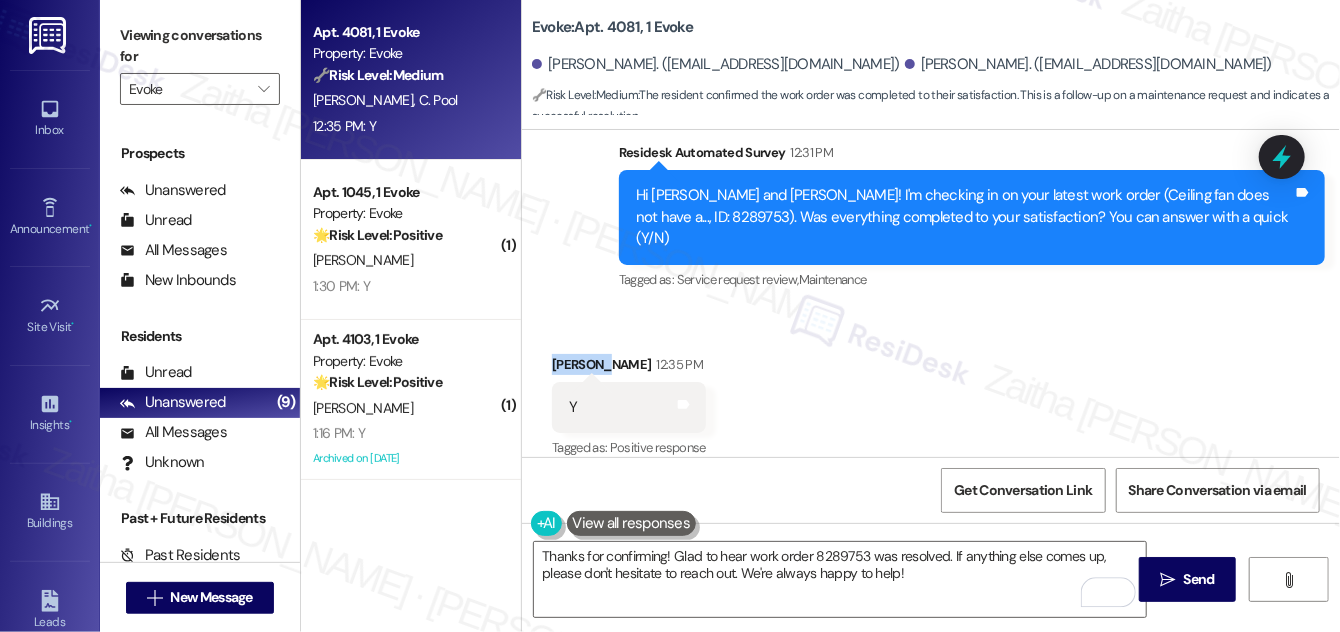 click on "[PERSON_NAME] 12:35 PM" at bounding box center (629, 368) 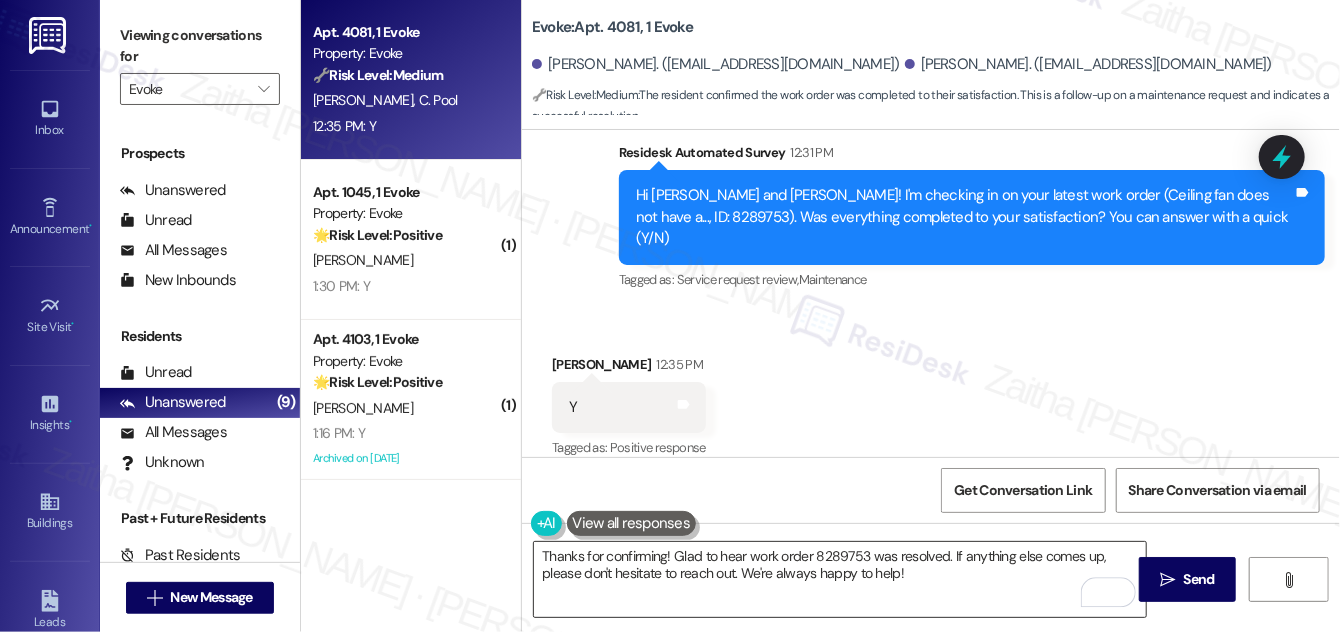 click on "Thanks for confirming! Glad to hear work order 8289753 was resolved. If anything else comes up, please don't hesitate to reach out. We're always happy to help!" at bounding box center [840, 579] 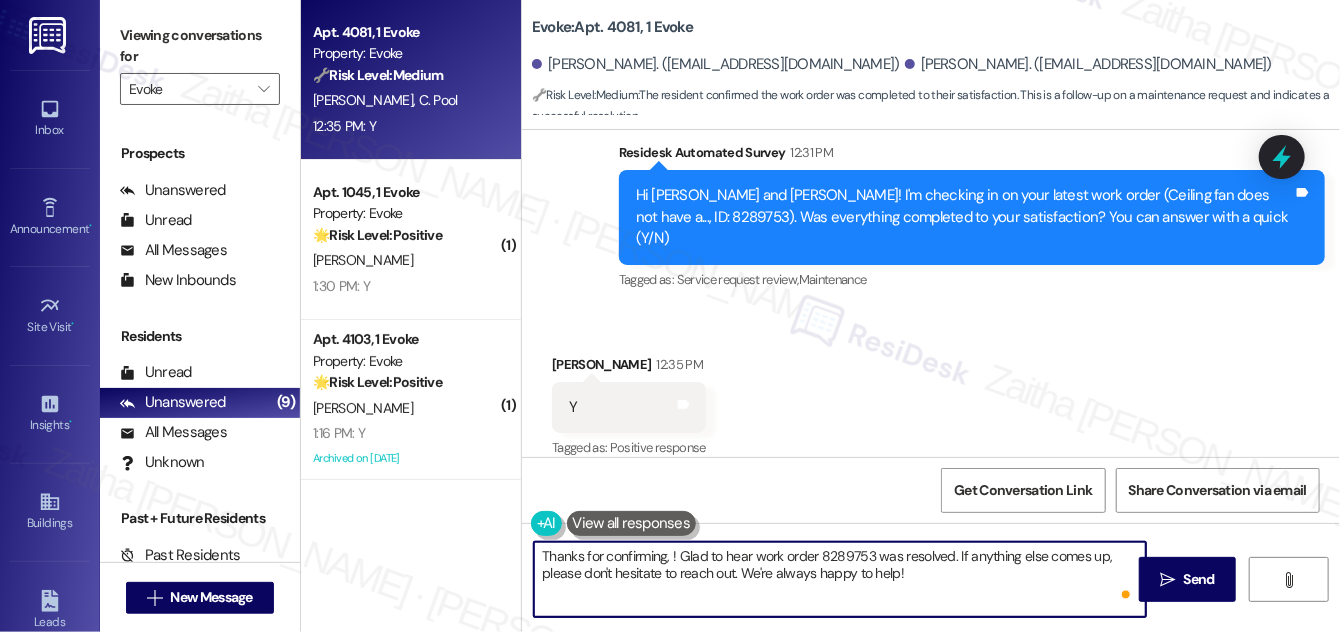 paste on "[PERSON_NAME]" 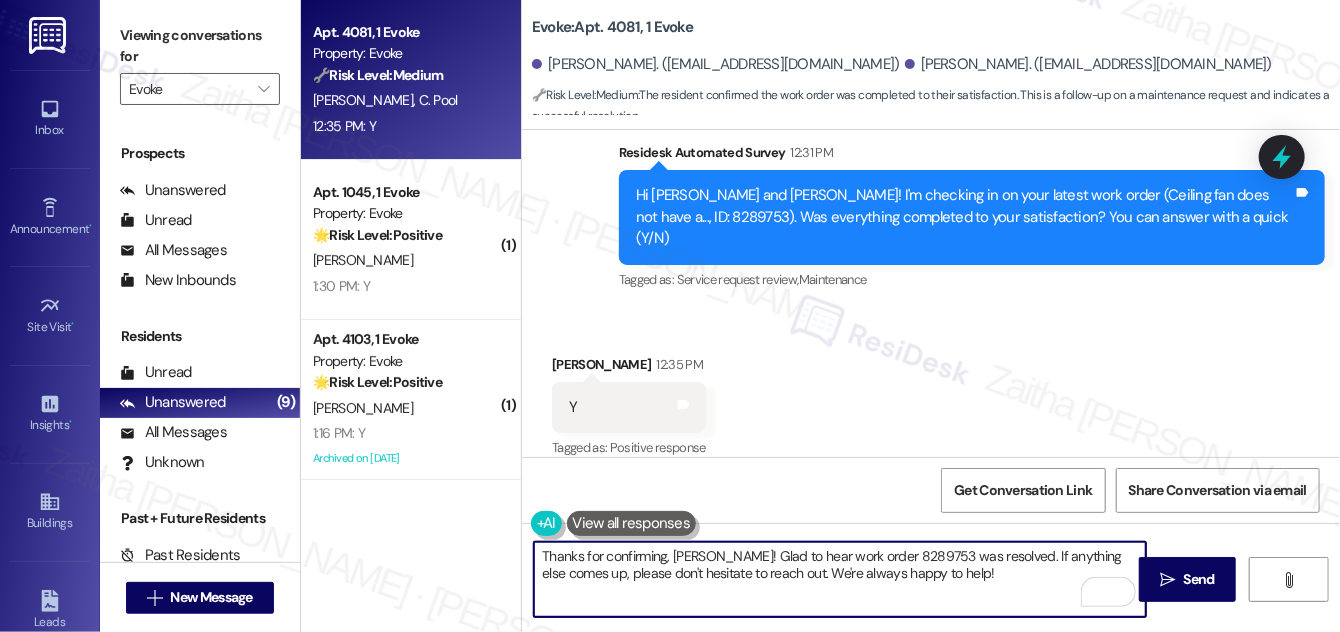 click on "Thanks for confirming, [PERSON_NAME]! Glad to hear work order 8289753 was resolved. If anything else comes up, please don't hesitate to reach out. We're always happy to help!" at bounding box center [840, 579] 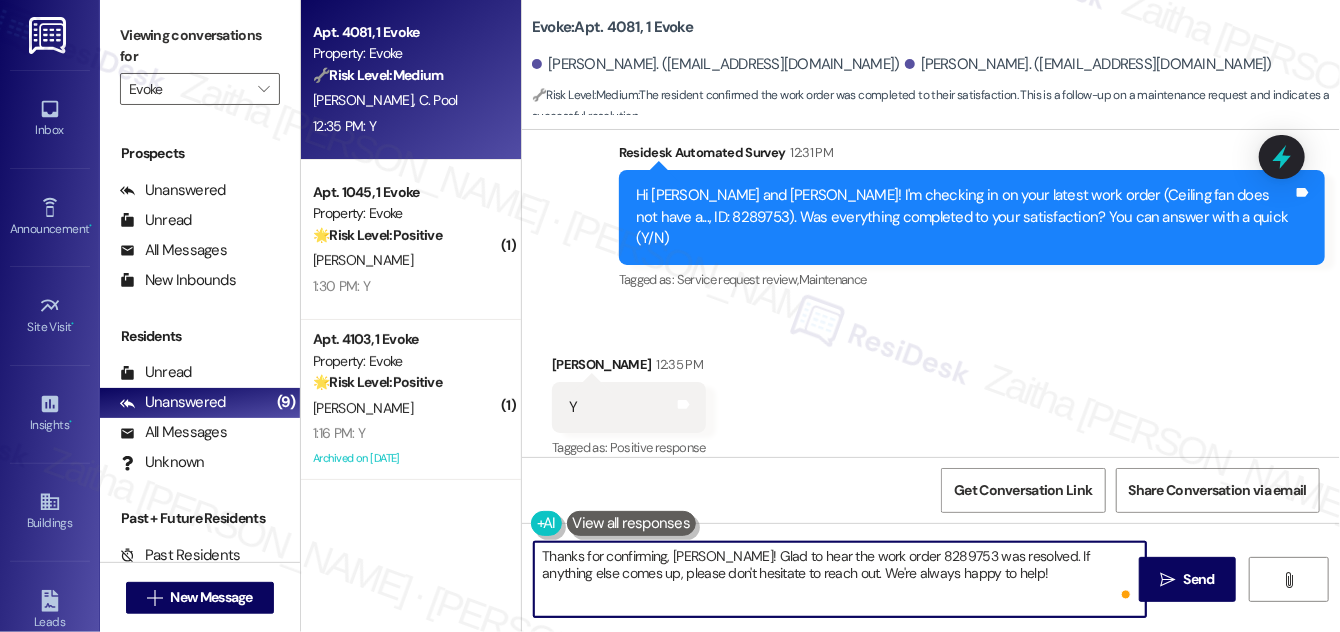 click on "Thanks for confirming, [PERSON_NAME]! Glad to hear the work order 8289753 was resolved. If anything else comes up, please don't hesitate to reach out. We're always happy to help!" at bounding box center [840, 579] 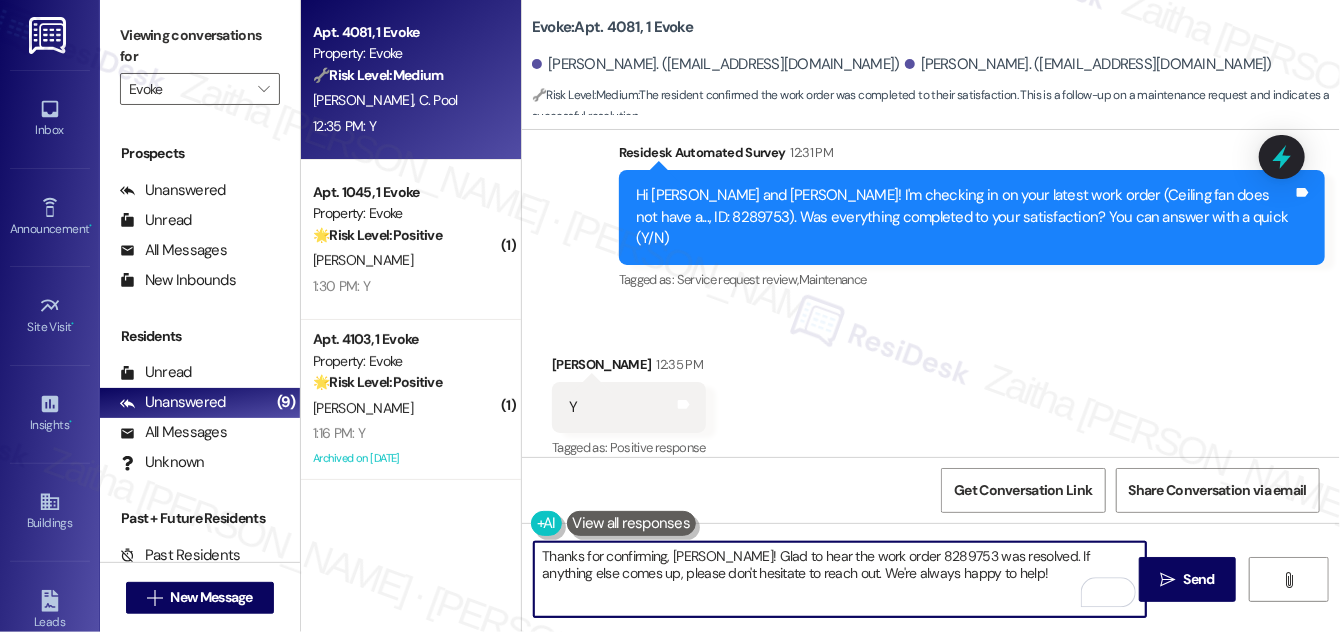 click on "Thanks for confirming, [PERSON_NAME]! Glad to hear the work order 8289753 was resolved. If anything else comes up, please don't hesitate to reach out. We're always happy to help!" at bounding box center (840, 579) 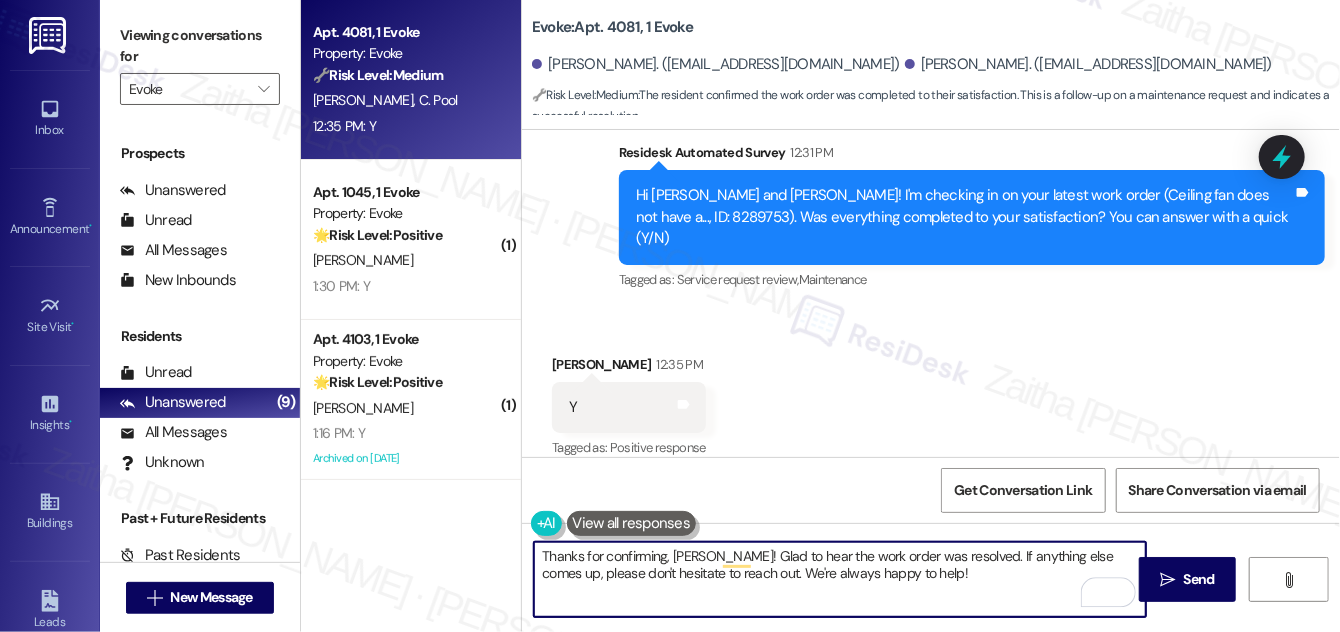 click on "Thanks for confirming, [PERSON_NAME]! Glad to hear the work order was resolved. If anything else comes up, please don't hesitate to reach out. We're always happy to help!" at bounding box center (840, 579) 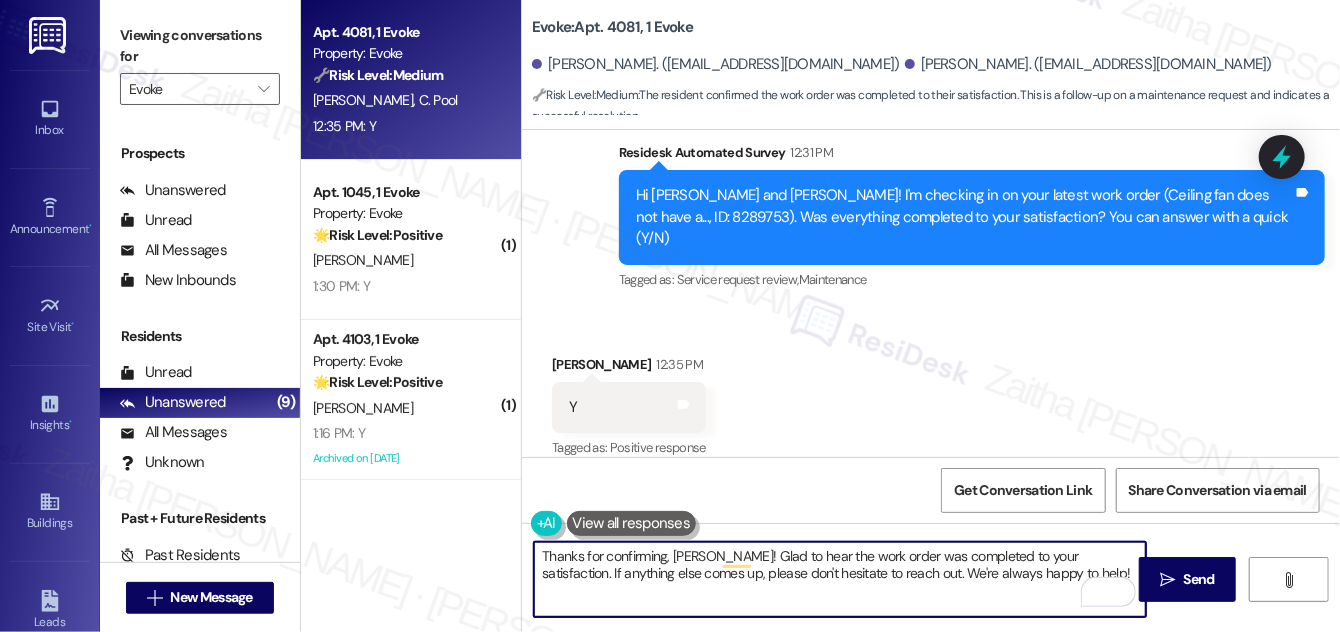 click on "Thanks for confirming, [PERSON_NAME]! Glad to hear the work order was completed to your satisfaction. If anything else comes up, please don't hesitate to reach out. We're always happy to help!" at bounding box center (840, 579) 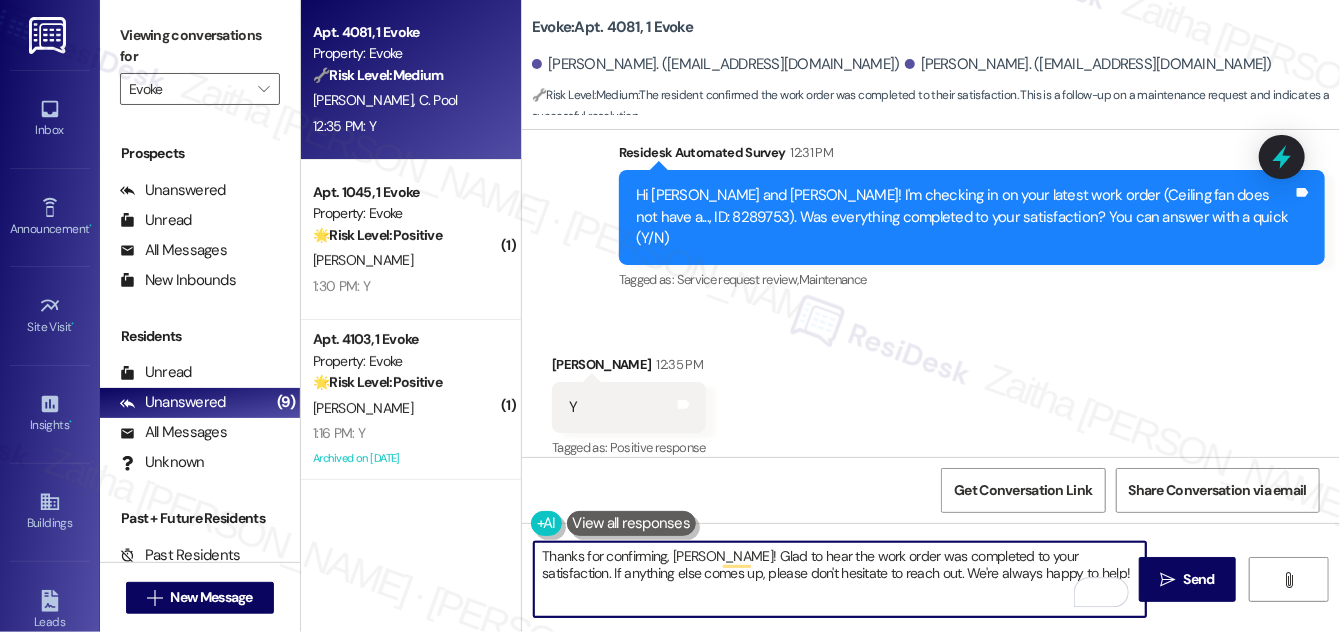paste on "We would love to hear your honest feedback. How would you rate your overall satisfaction with our on-site service, including staff responsiveness, issue resolution, and communication?" 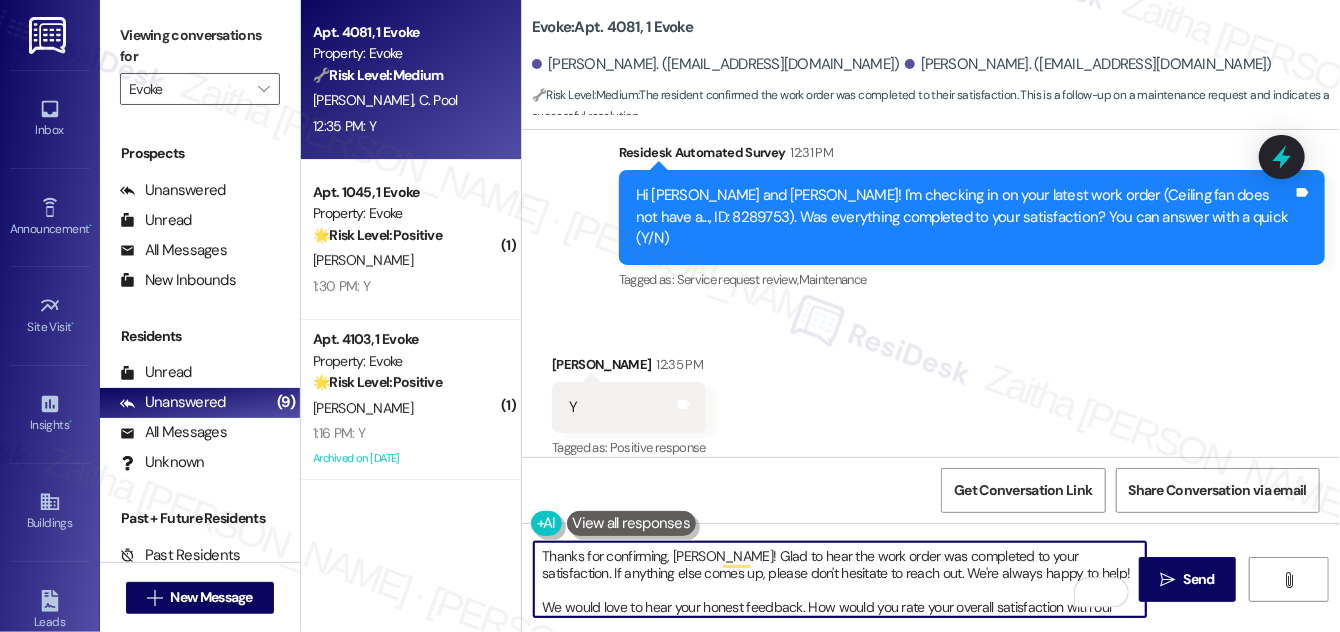 scroll, scrollTop: 16, scrollLeft: 0, axis: vertical 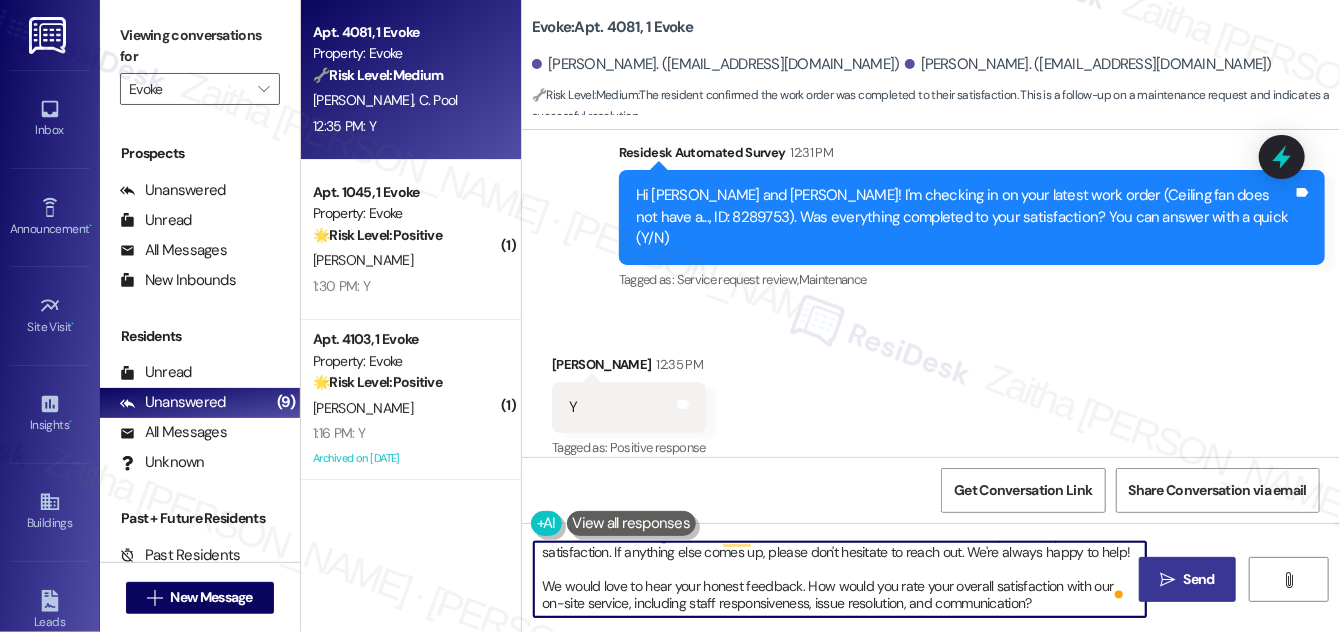 type on "Thanks for confirming, [PERSON_NAME]! Glad to hear the work order was completed to your satisfaction. If anything else comes up, please don't hesitate to reach out. We're always happy to help!
We would love to hear your honest feedback. How would you rate your overall satisfaction with our on-site service, including staff responsiveness, issue resolution, and communication?" 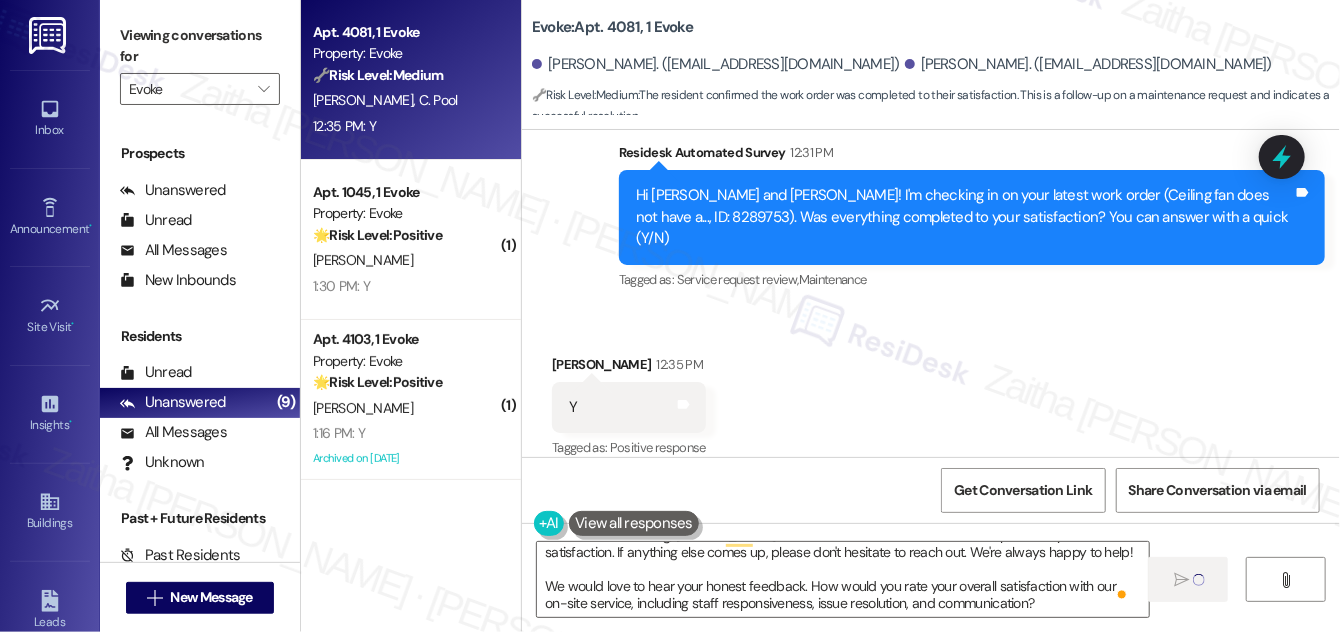 type 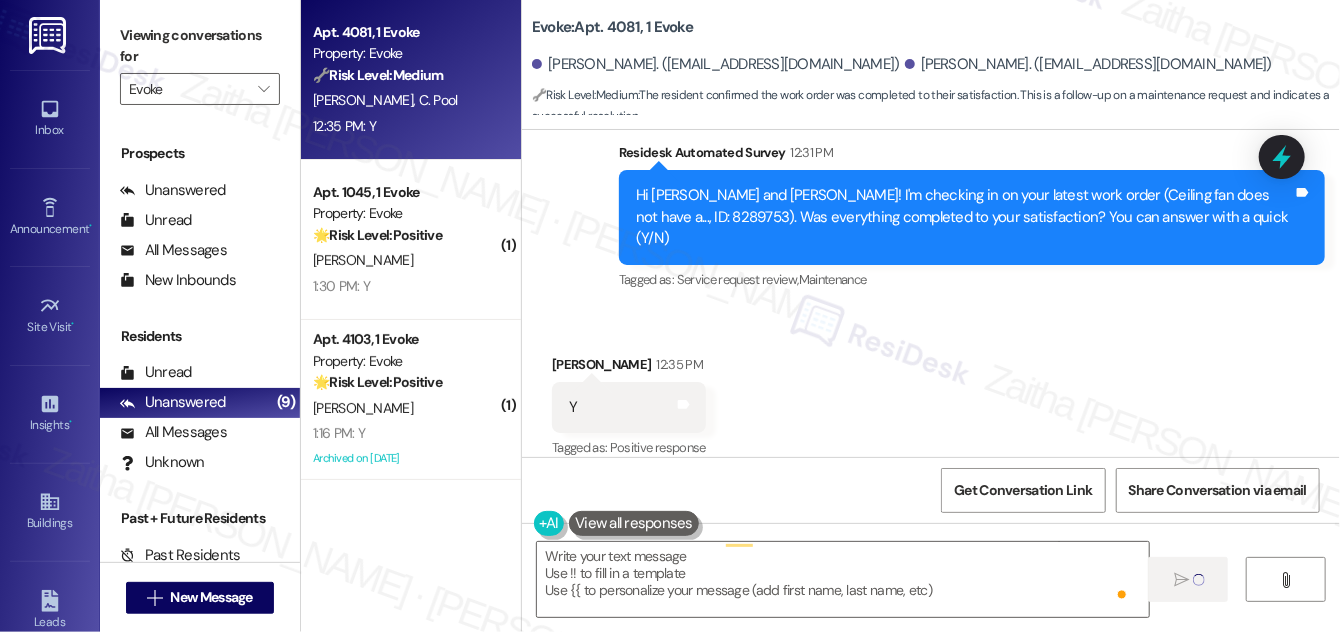 scroll, scrollTop: 0, scrollLeft: 0, axis: both 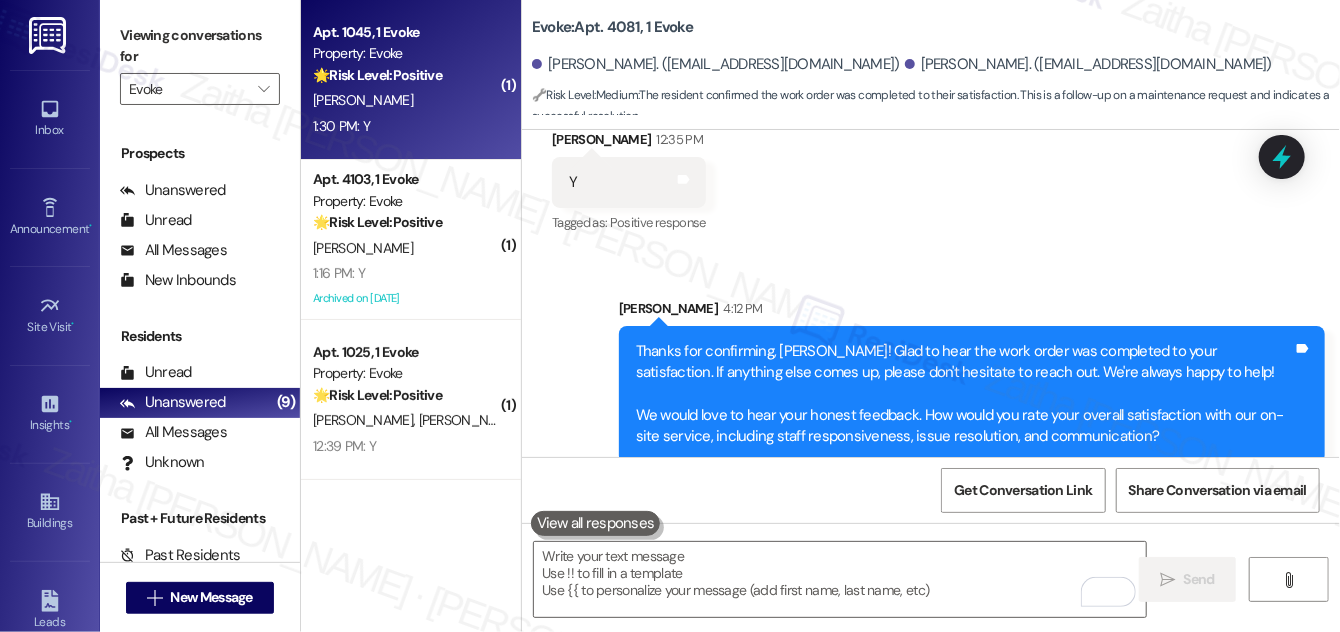 click on "1:30 PM: Y 1:30 PM: Y" at bounding box center [405, 126] 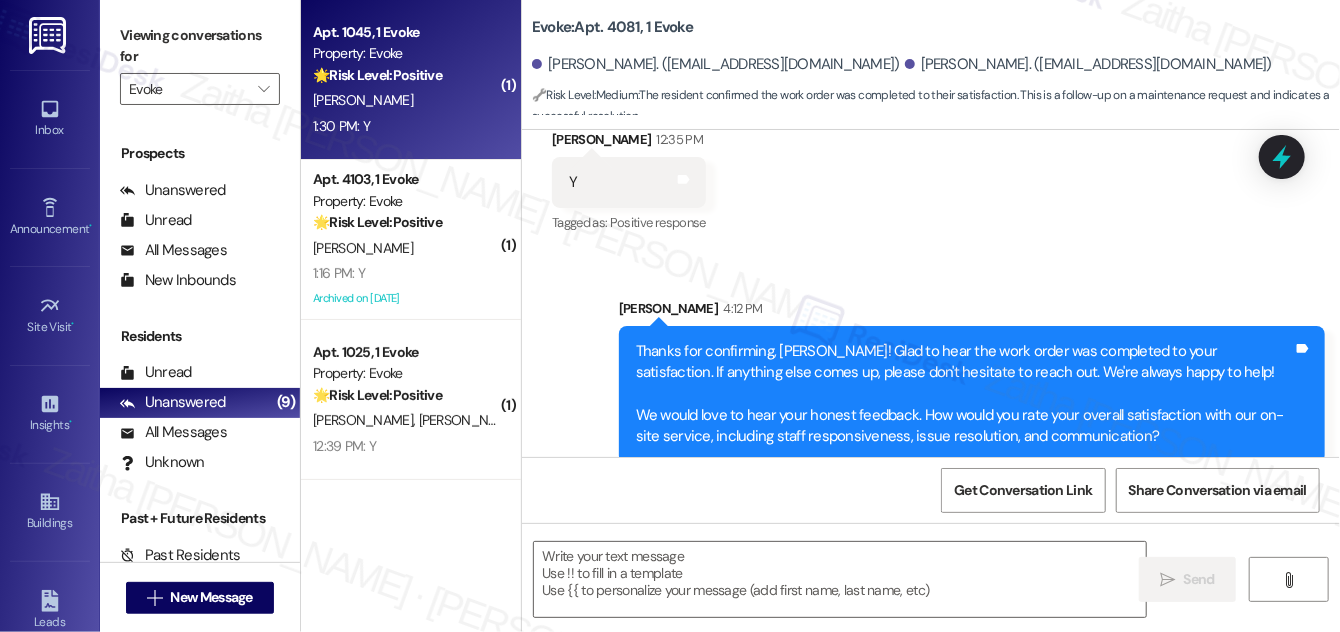 type on "Fetching suggested responses. Please feel free to read through the conversation in the meantime." 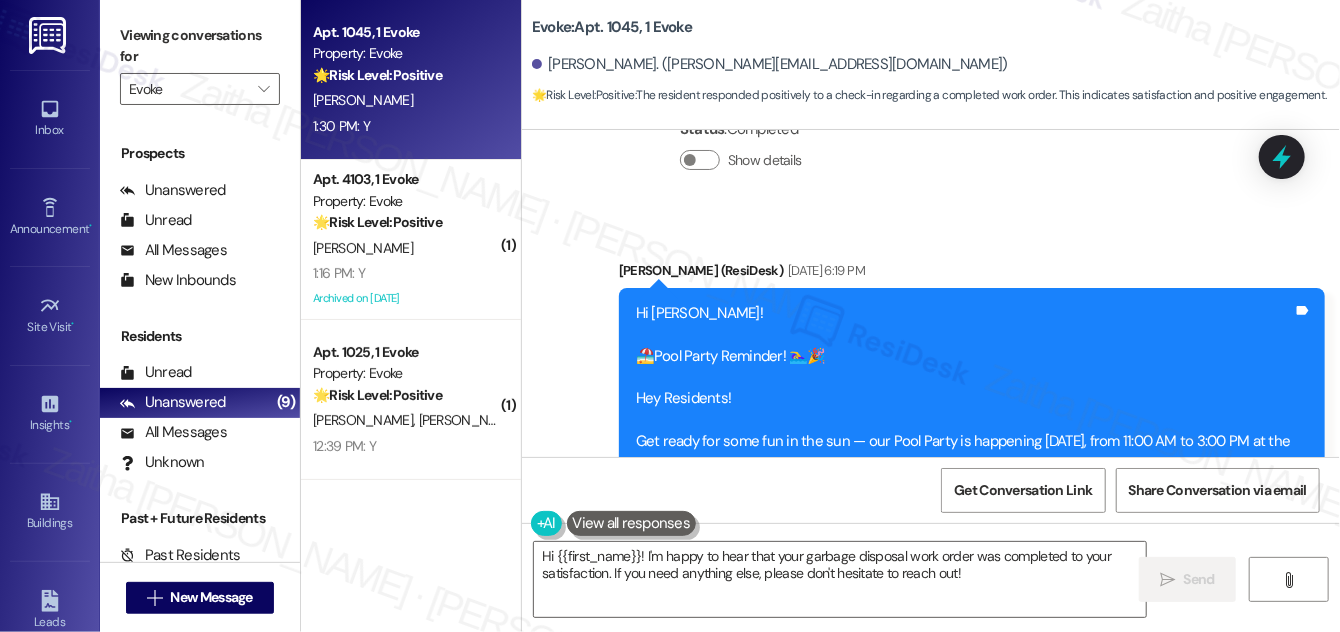 scroll, scrollTop: 15893, scrollLeft: 0, axis: vertical 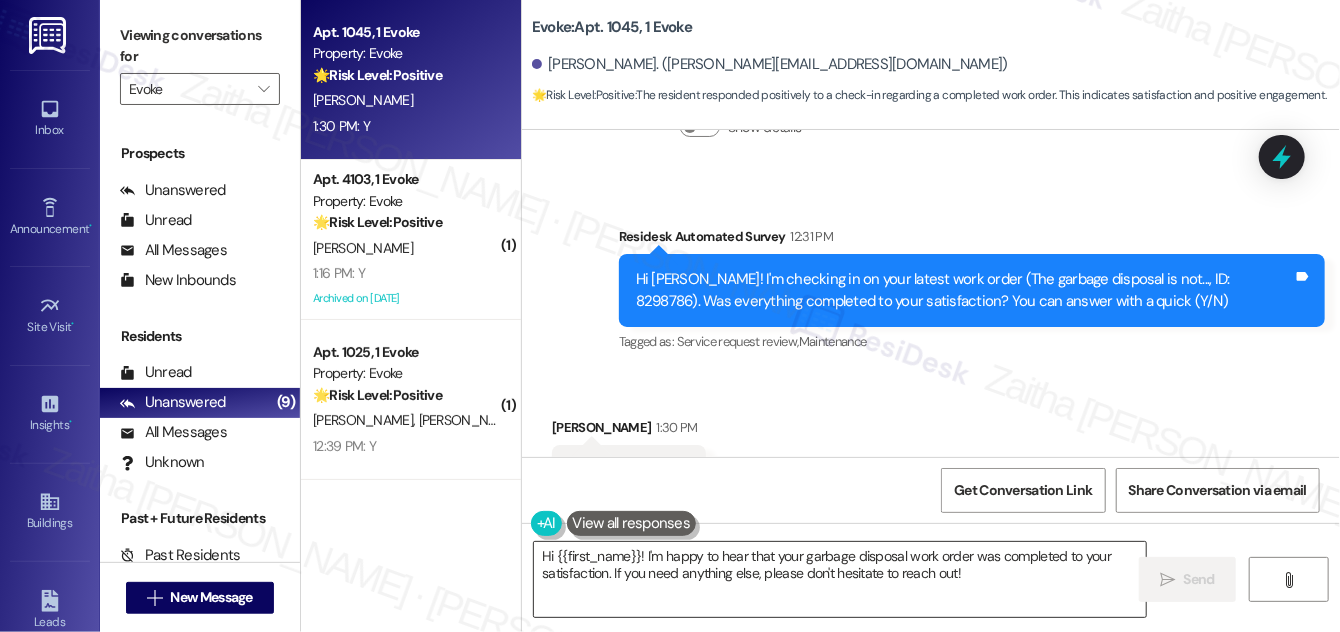 click on "Hi {{first_name}}! I'm happy to hear that your garbage disposal work order was completed to your satisfaction. If you need anything else, please don't hesitate to reach out!" at bounding box center [840, 579] 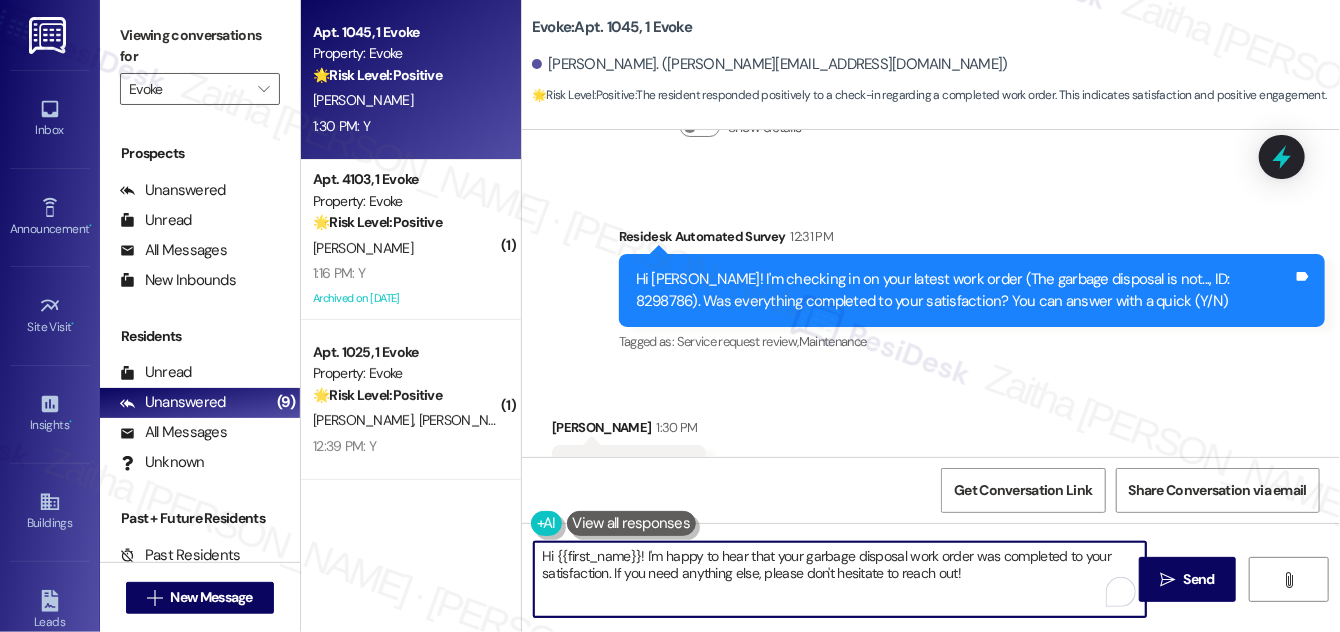 click on "Hi {{first_name}}! I'm happy to hear that your garbage disposal work order was completed to your satisfaction. If you need anything else, please don't hesitate to reach out!" at bounding box center [840, 579] 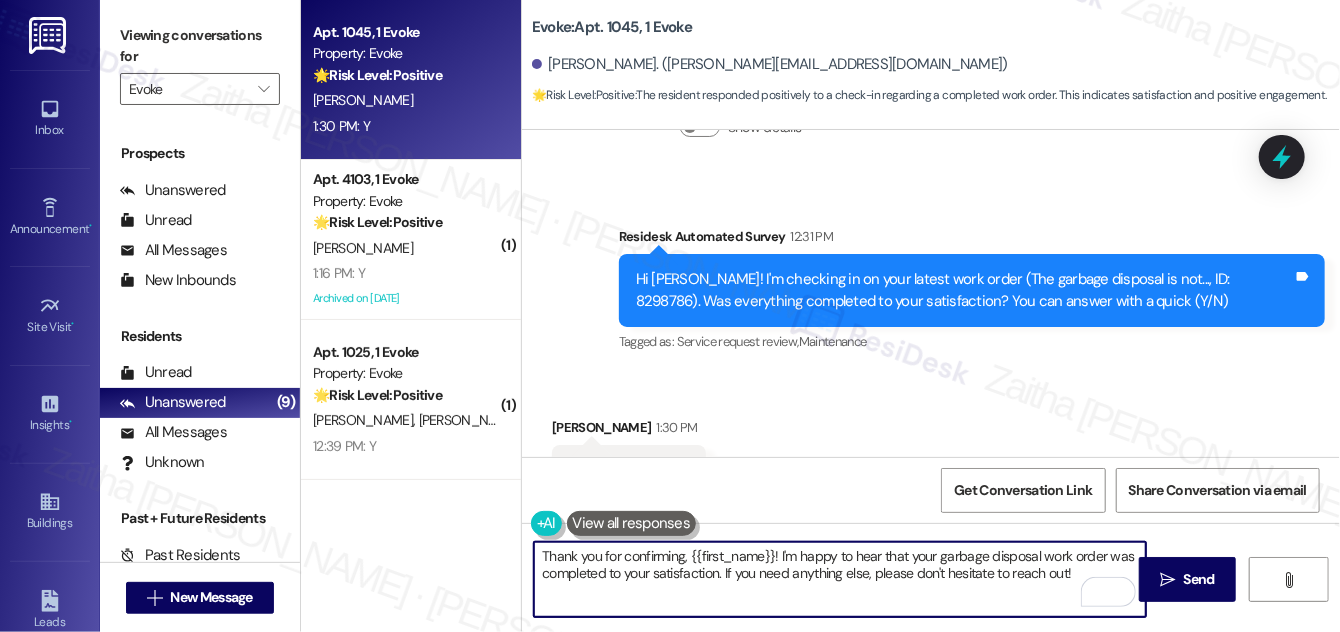 click on "Thank you for confirming, {{first_name}}! I'm happy to hear that your garbage disposal work order was completed to your satisfaction. If you need anything else, please don't hesitate to reach out!" at bounding box center (840, 579) 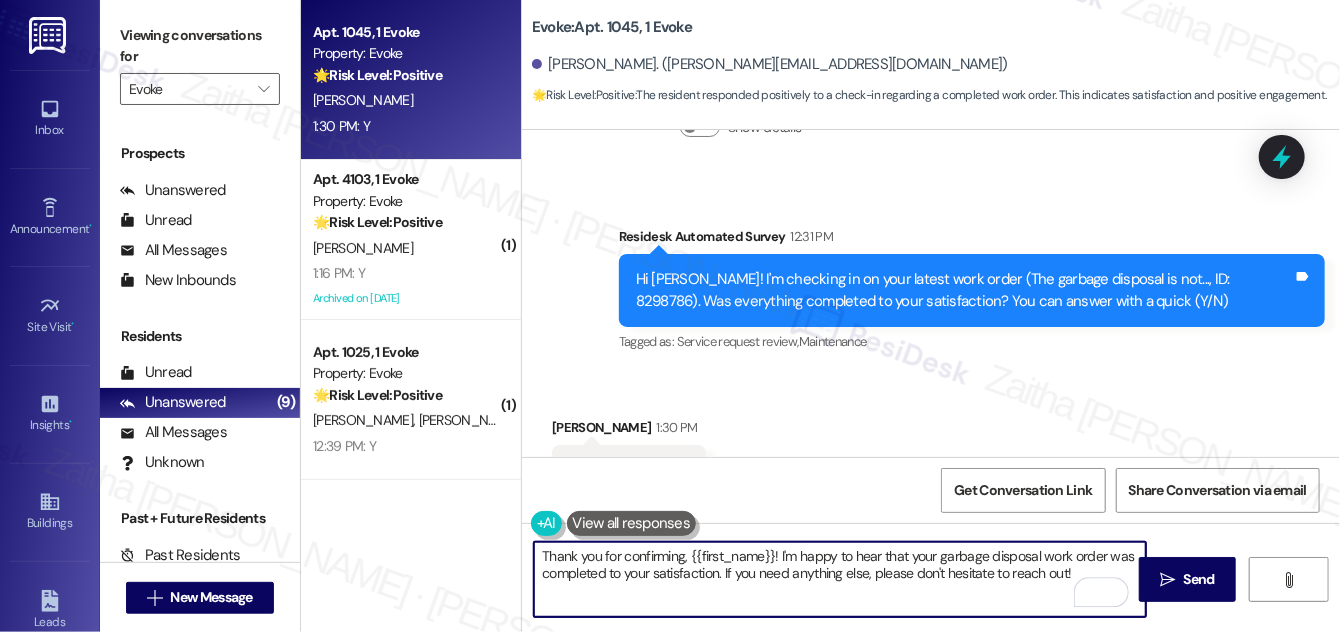 paste on "We would love to hear your honest feedback. How would you rate your overall satisfaction with our on-site service, including staff responsiveness, issue resolution, and communication?" 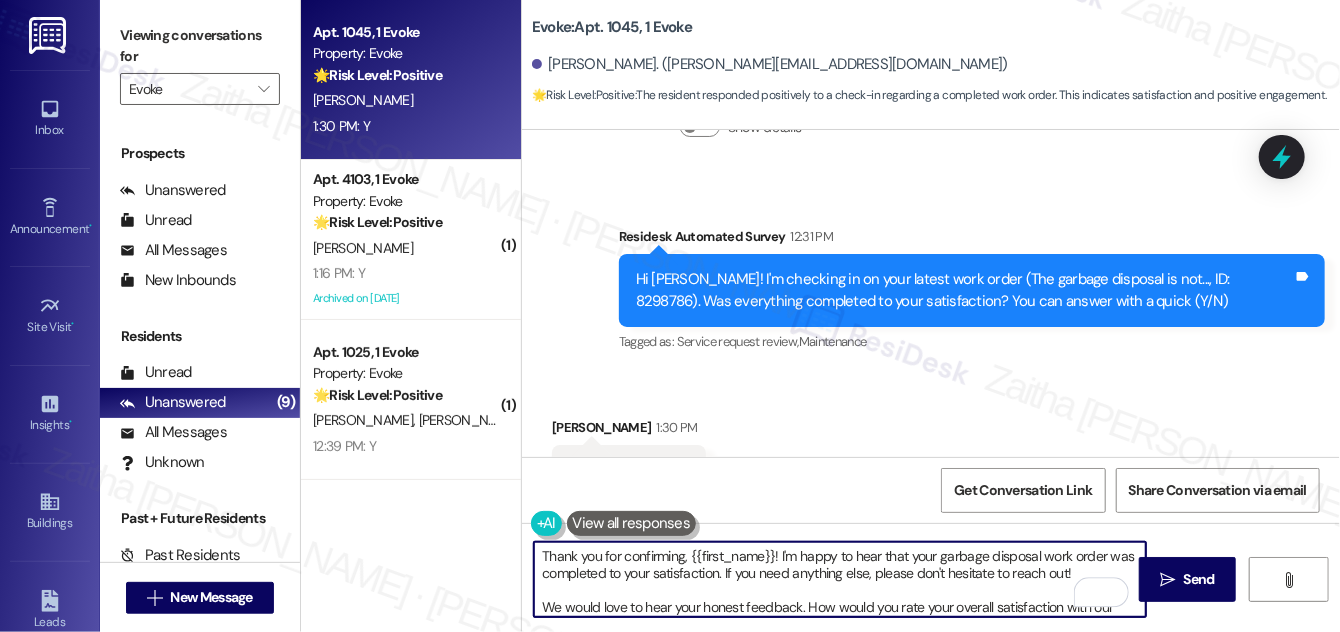 scroll, scrollTop: 16, scrollLeft: 0, axis: vertical 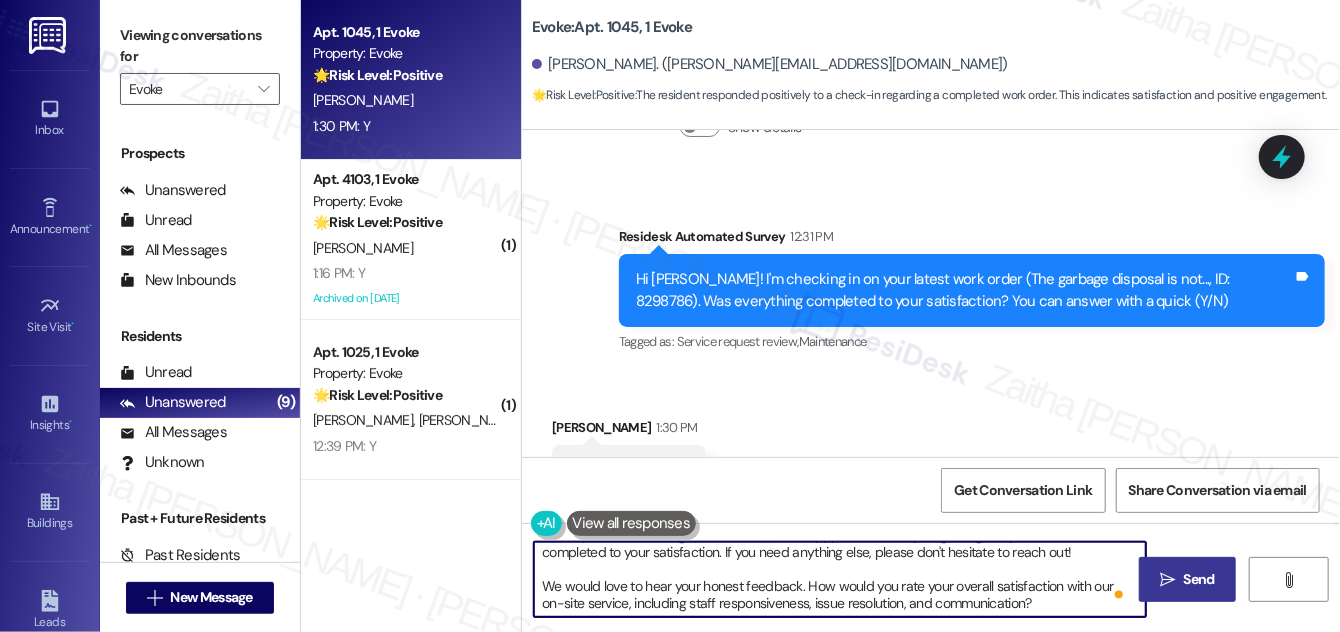 type on "Thank you for confirming, {{first_name}}! I'm happy to hear that your garbage disposal work order was completed to your satisfaction. If you need anything else, please don't hesitate to reach out!
We would love to hear your honest feedback. How would you rate your overall satisfaction with our on-site service, including staff responsiveness, issue resolution, and communication?" 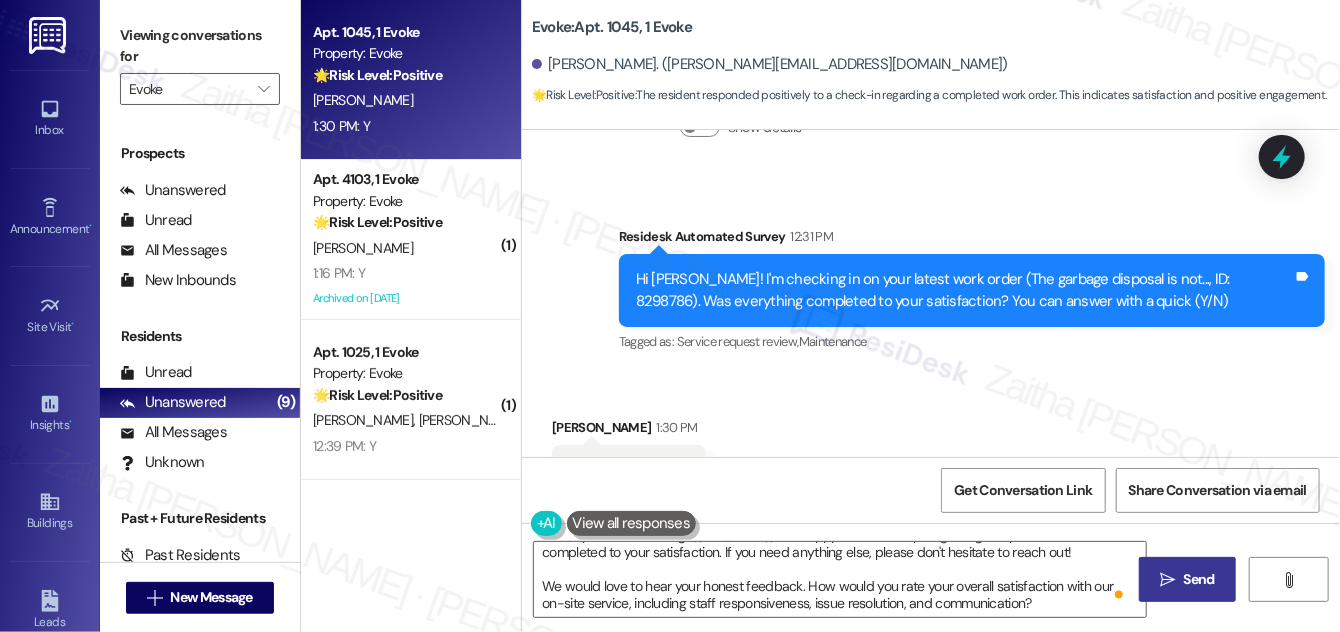 click on "Send" at bounding box center [1199, 579] 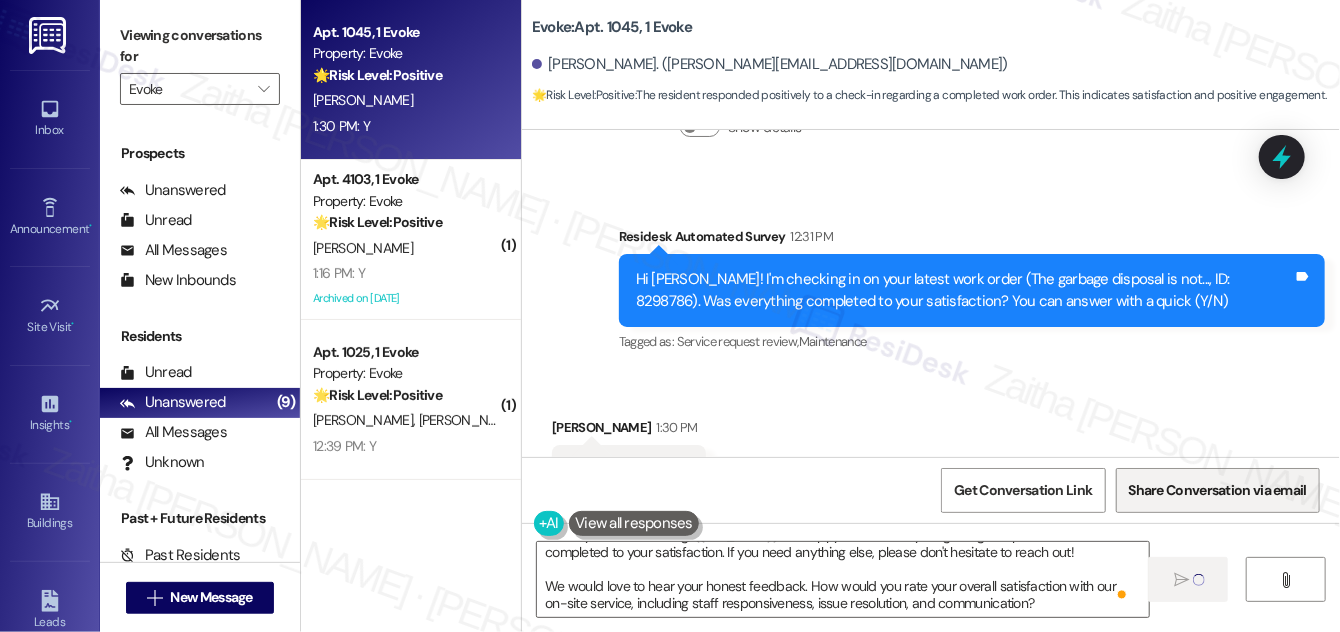 type 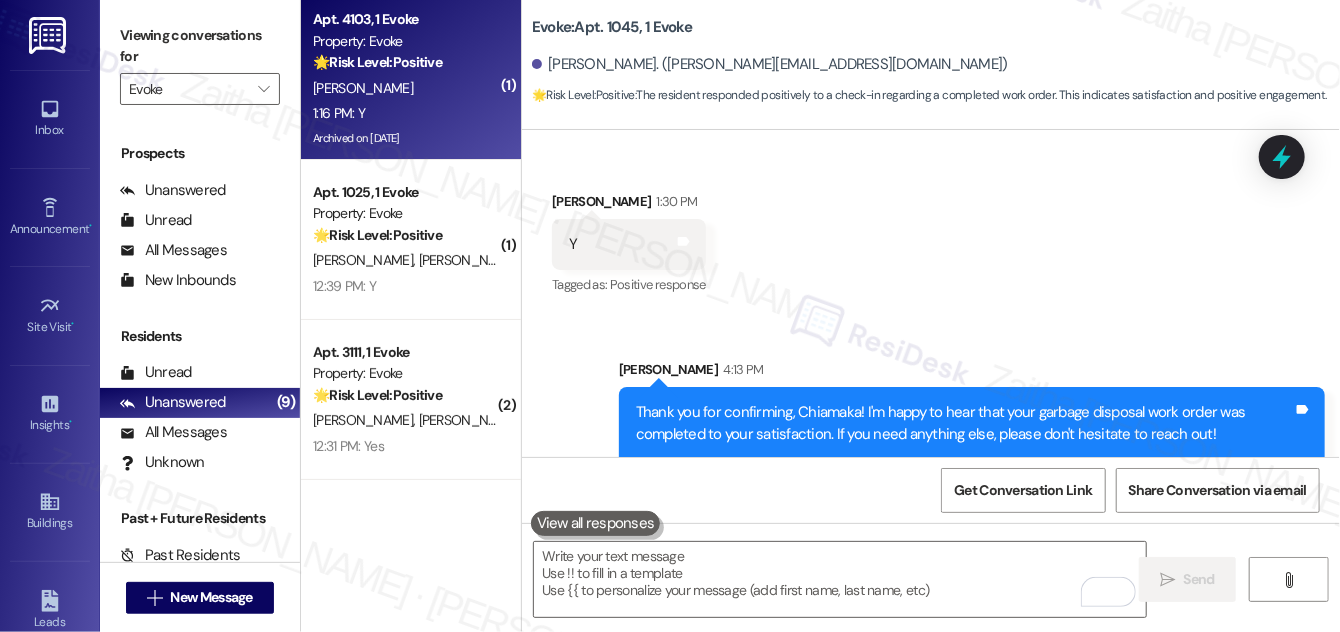 click on "1:16 PM: Y 1:16 PM: Y" at bounding box center [405, 113] 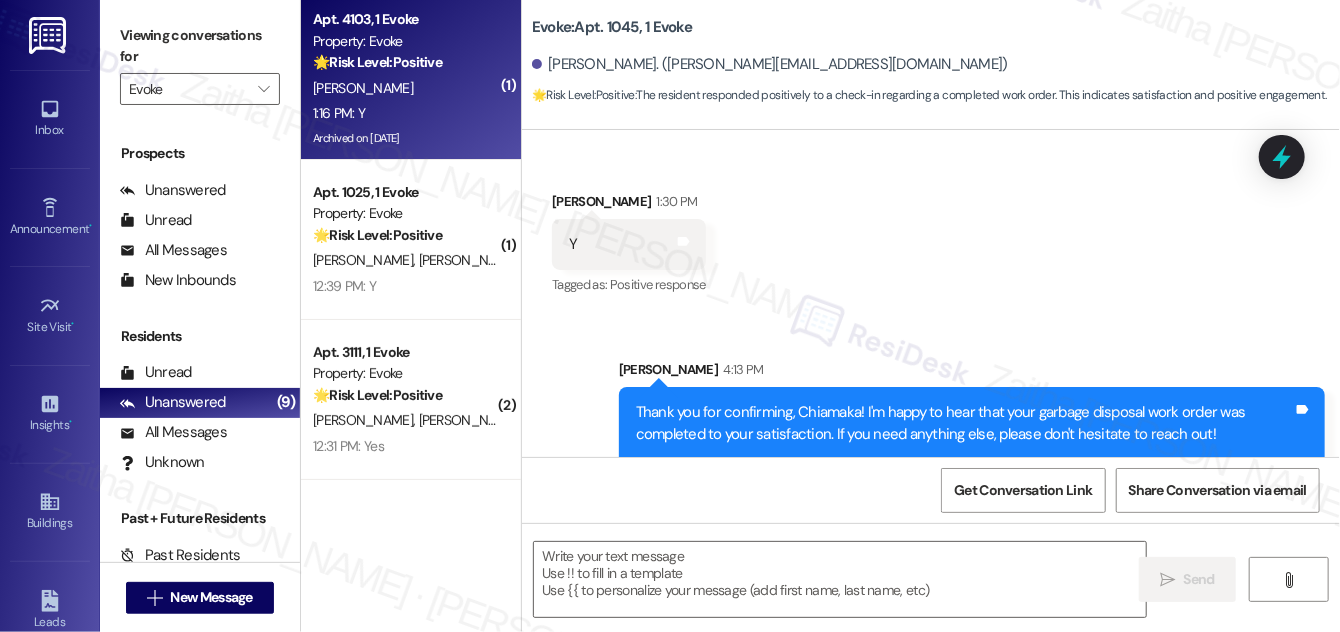 type on "Fetching suggested responses. Please feel free to read through the conversation in the meantime." 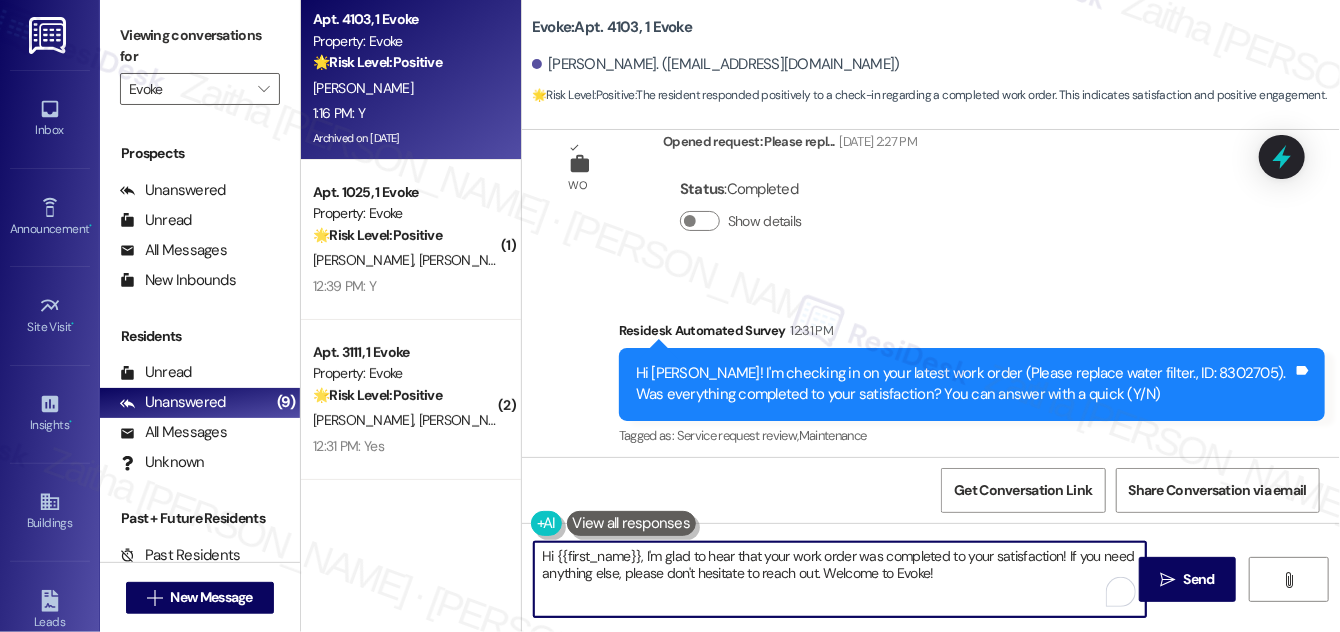 click on "Hi {{first_name}}, I'm glad to hear that your work order was completed to your satisfaction! If you need anything else, please don't hesitate to reach out. Welcome to Evoke!" at bounding box center [840, 579] 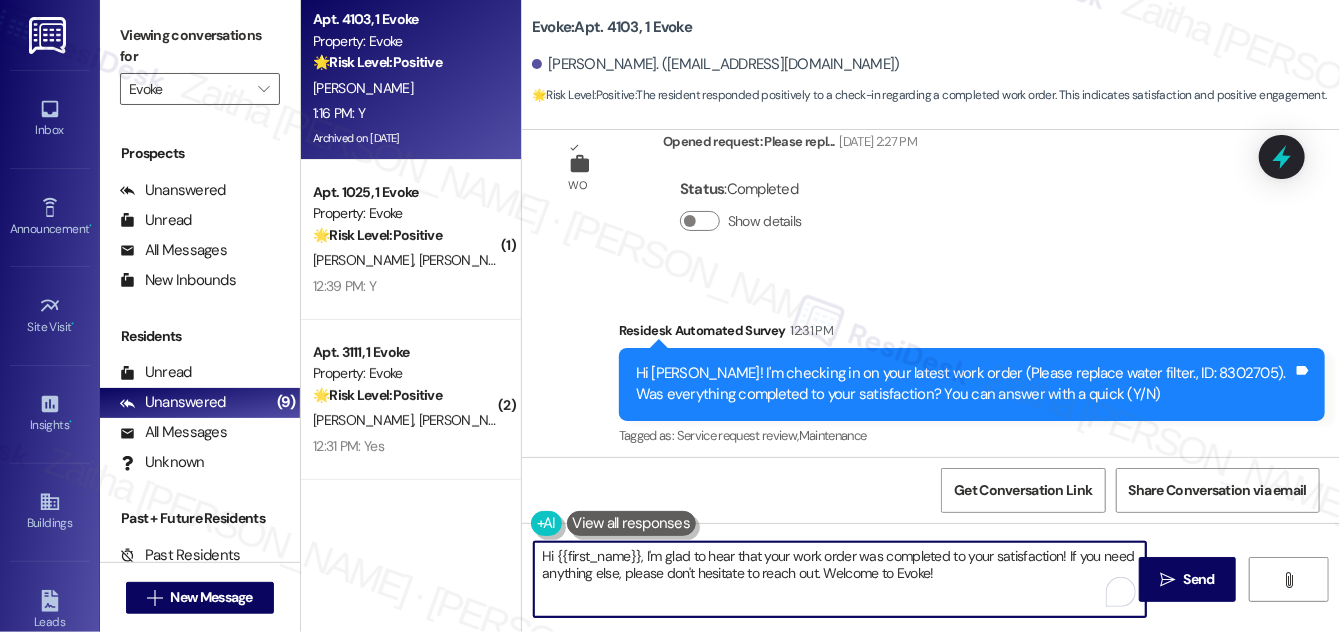 click on "Hi {{first_name}}, I'm glad to hear that your work order was completed to your satisfaction! If you need anything else, please don't hesitate to reach out. Welcome to Evoke!" at bounding box center (840, 579) 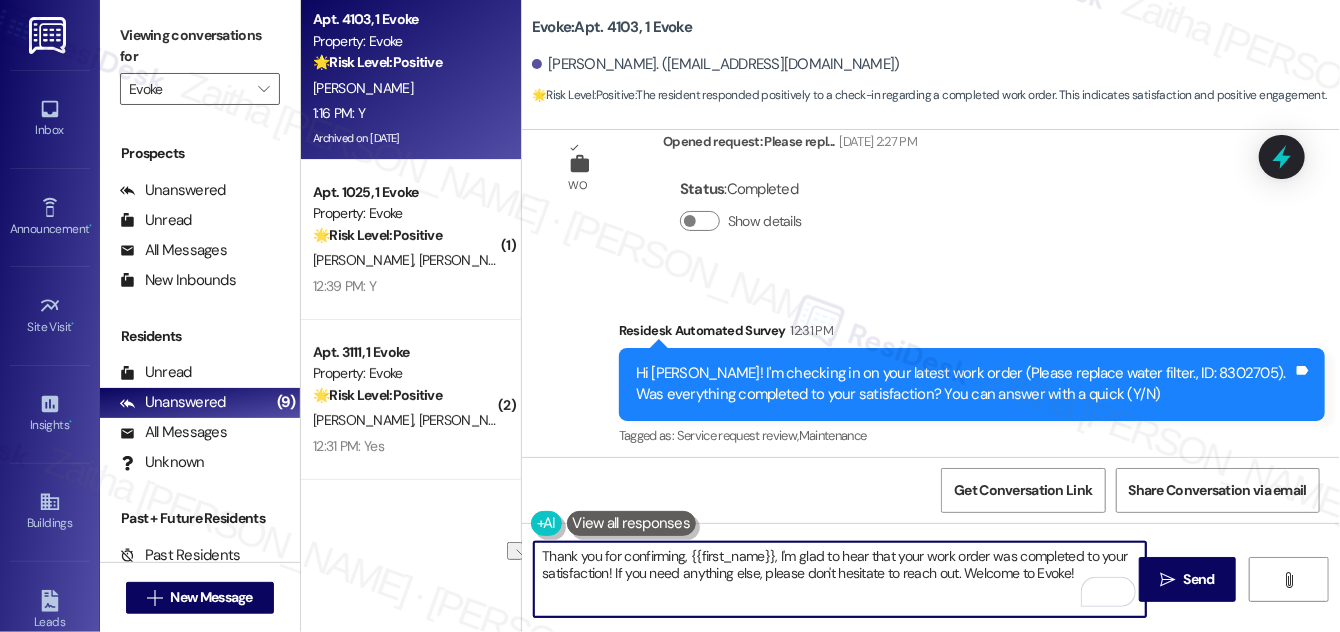 drag, startPoint x: 961, startPoint y: 570, endPoint x: 1072, endPoint y: 566, distance: 111.07205 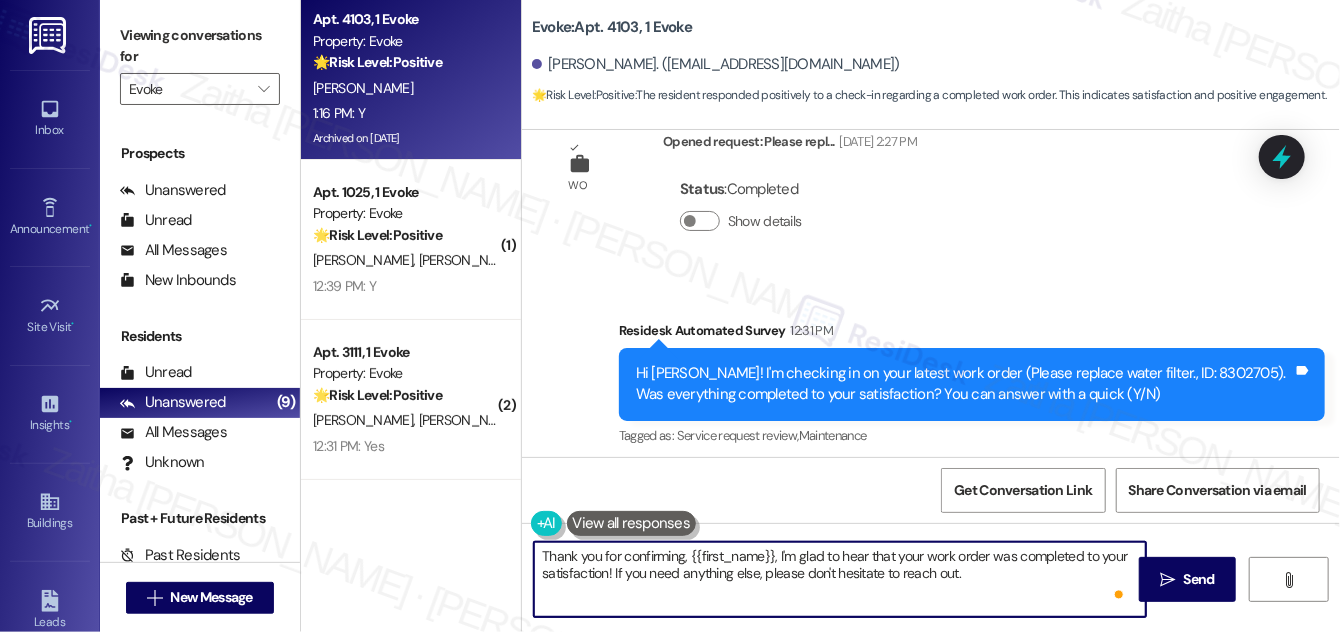 paste on "We would love to hear your honest feedback. How would you rate your overall satisfaction with our on-site service, including staff responsiveness, issue resolution, and communication?" 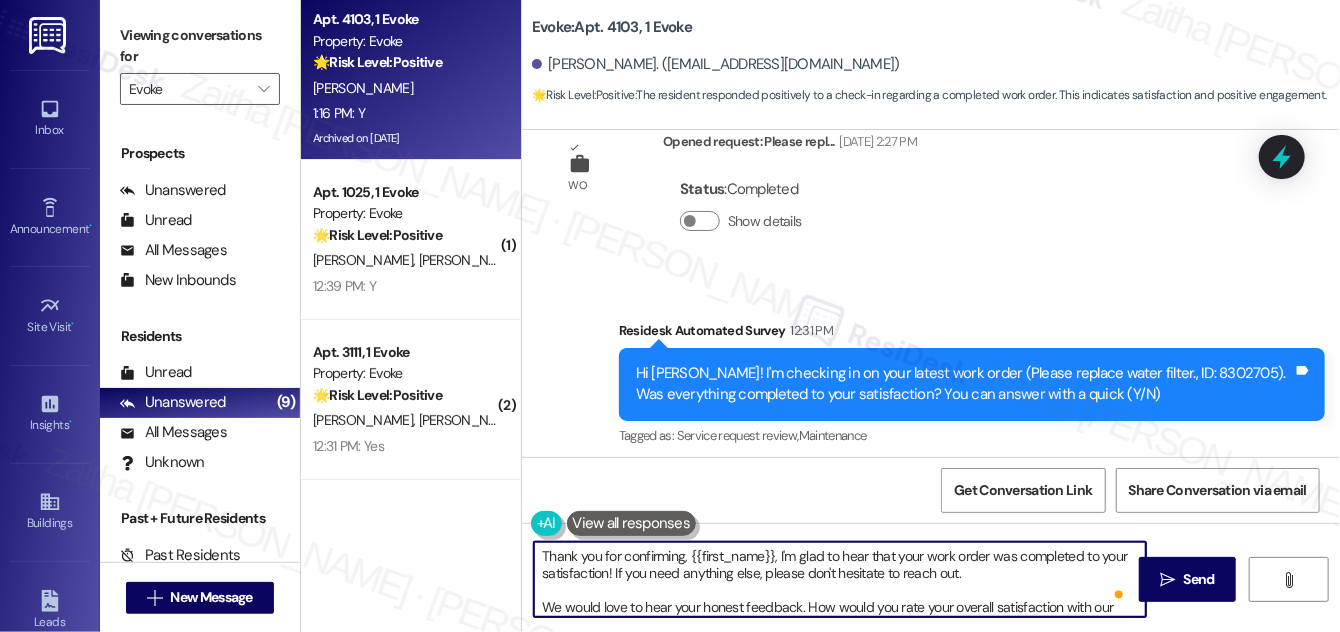 scroll, scrollTop: 16, scrollLeft: 0, axis: vertical 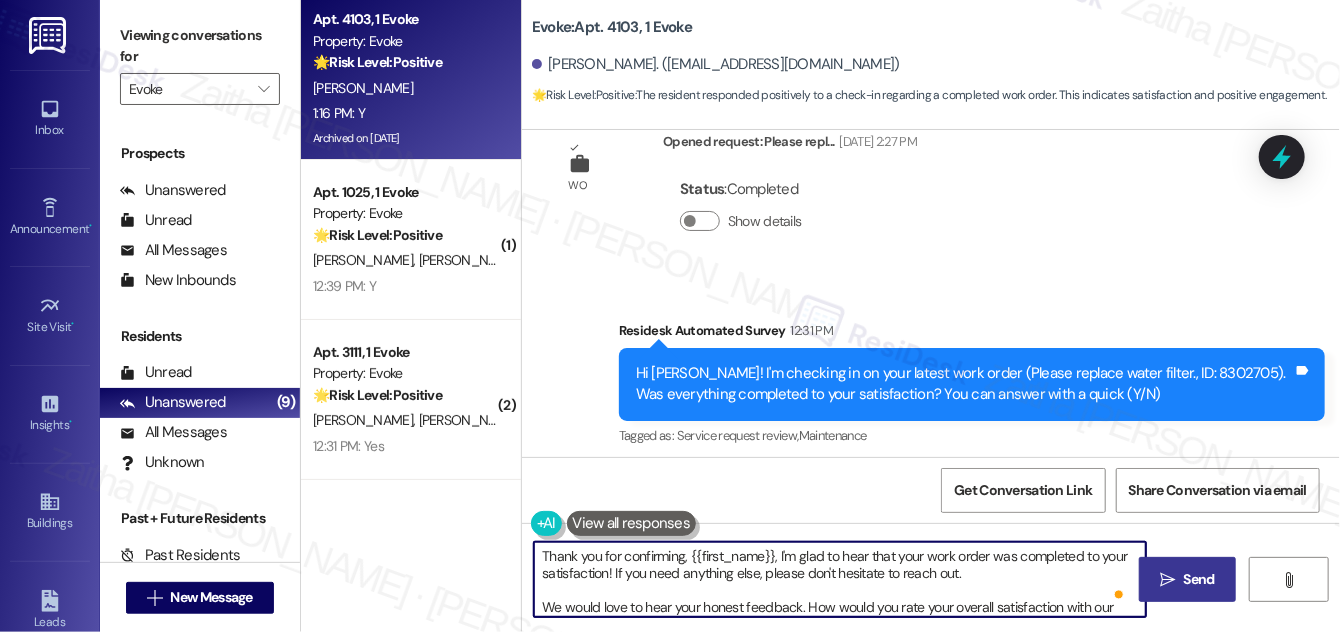 type on "Thank you for confirming, {{first_name}}, I'm glad to hear that your work order was completed to your satisfaction! If you need anything else, please don't hesitate to reach out.
We would love to hear your honest feedback. How would you rate your overall satisfaction with our on-site service, including staff responsiveness, issue resolution, and communication?" 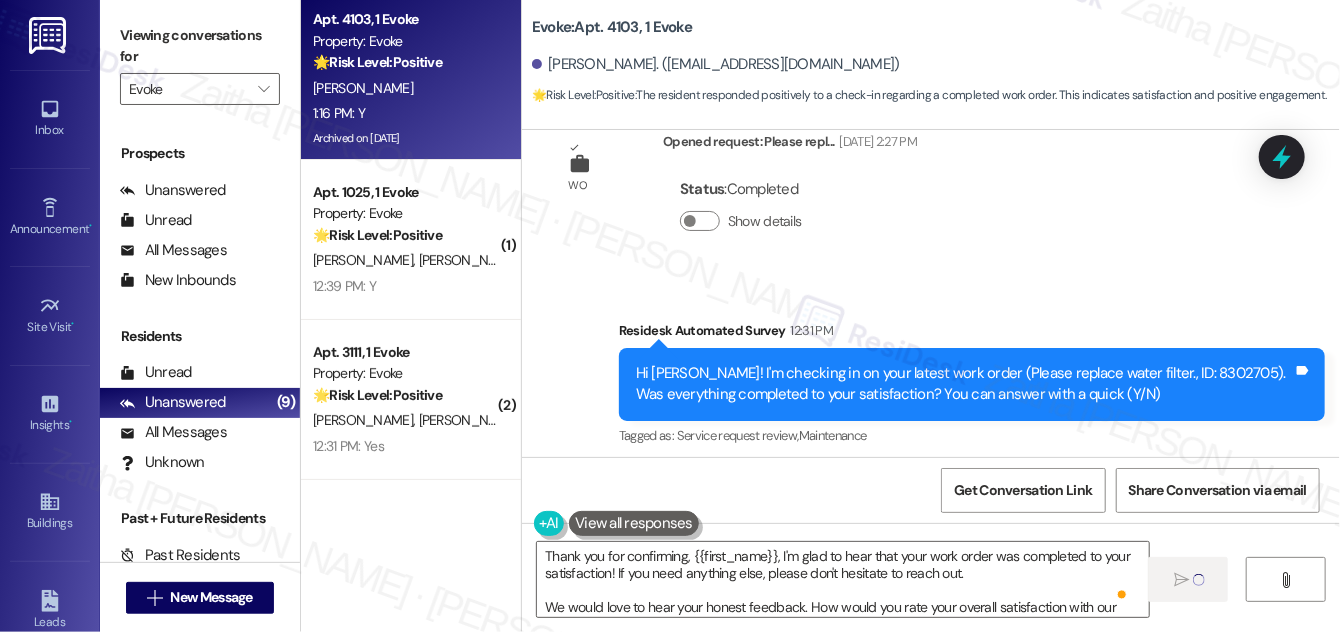 type 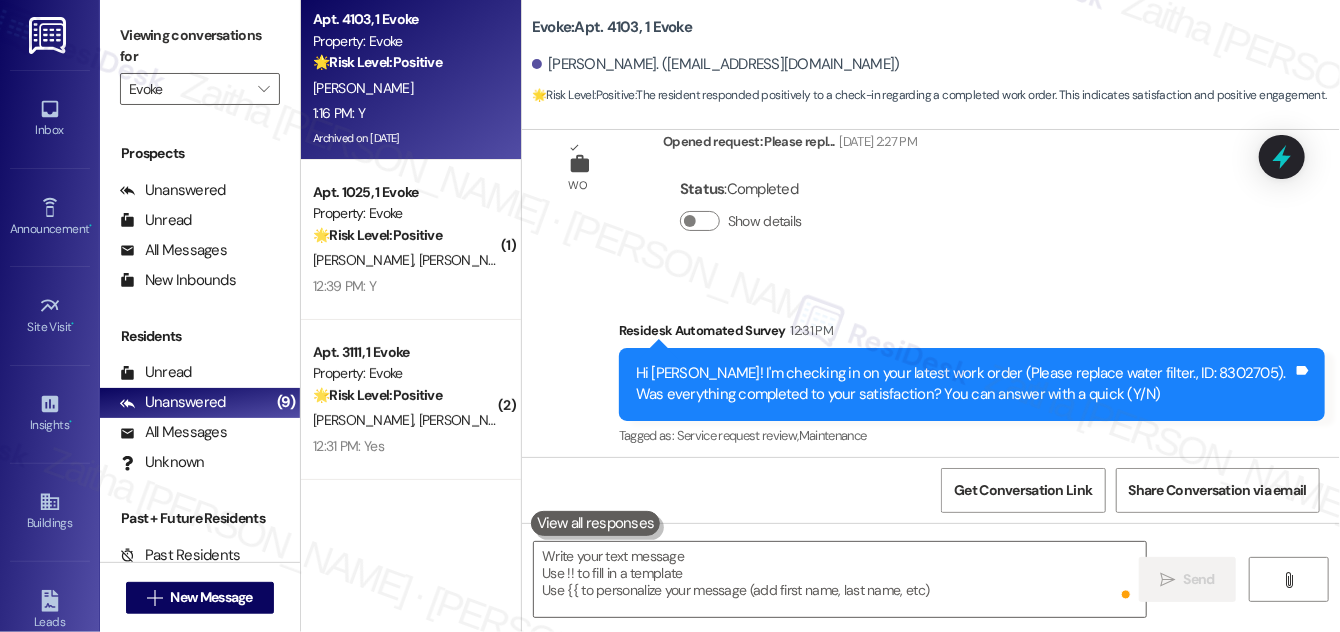 scroll, scrollTop: 22796, scrollLeft: 0, axis: vertical 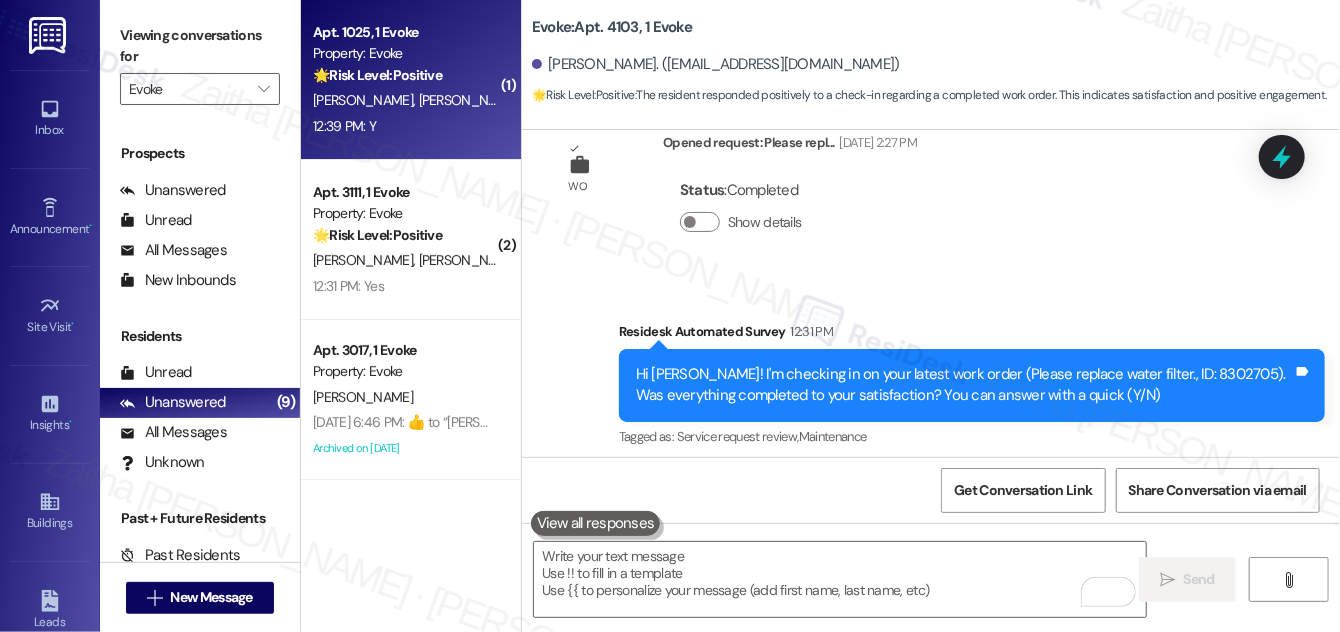 click on "12:39 PM: Y 12:39 PM: Y" at bounding box center (405, 126) 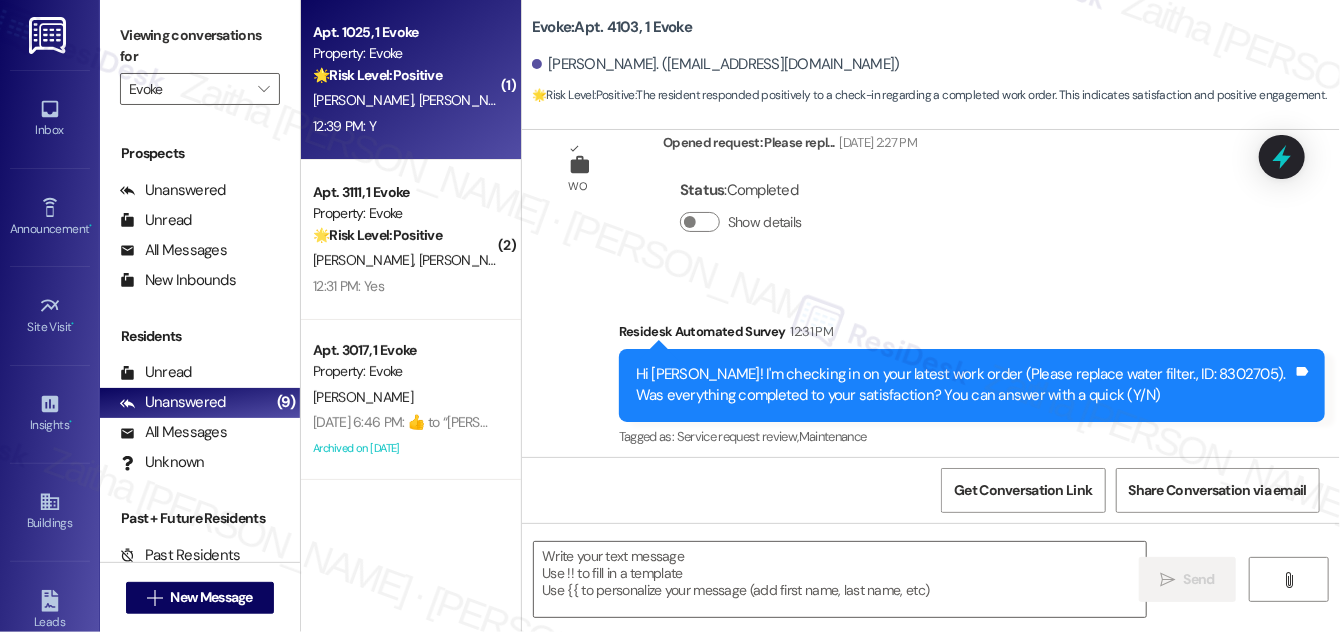 type on "Fetching suggested responses. Please feel free to read through the conversation in the meantime." 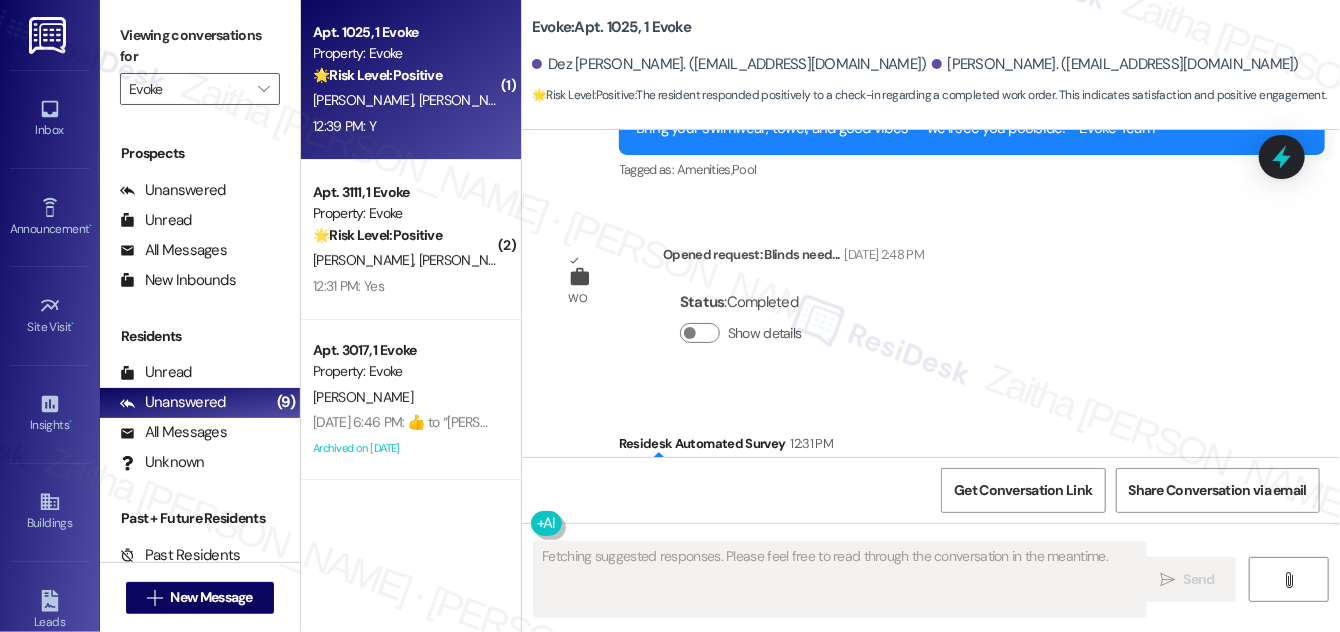 scroll, scrollTop: 35980, scrollLeft: 0, axis: vertical 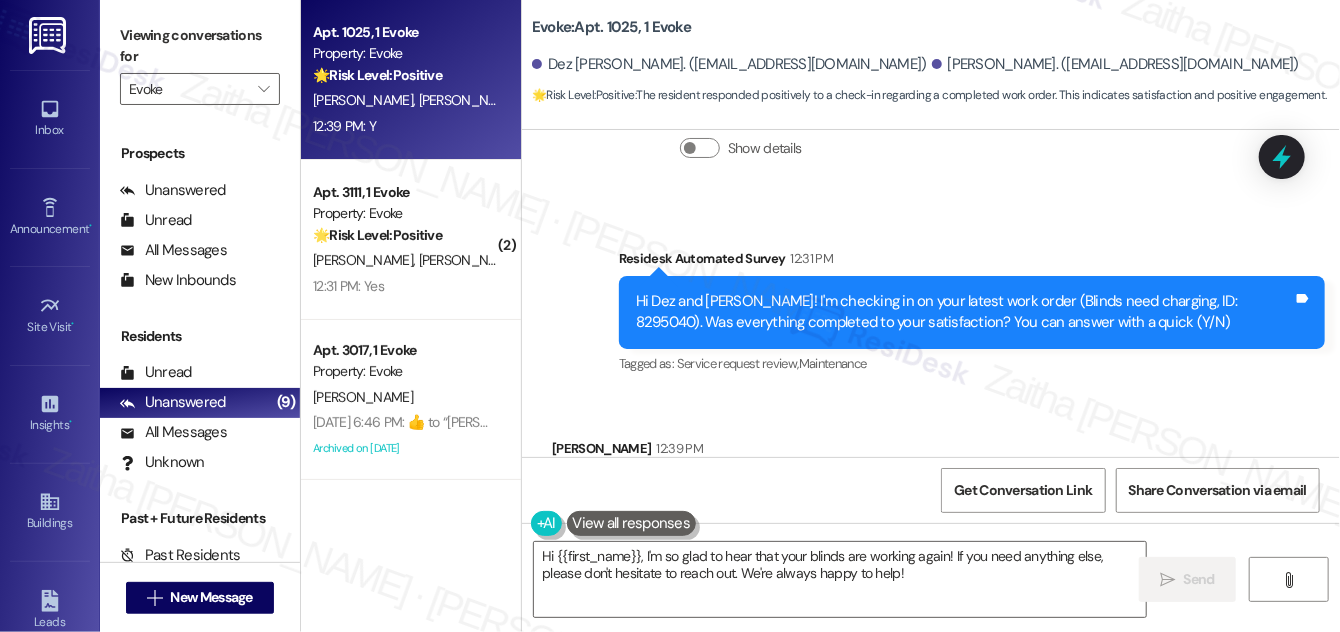 click on "[PERSON_NAME] 12:39 PM" at bounding box center [629, 452] 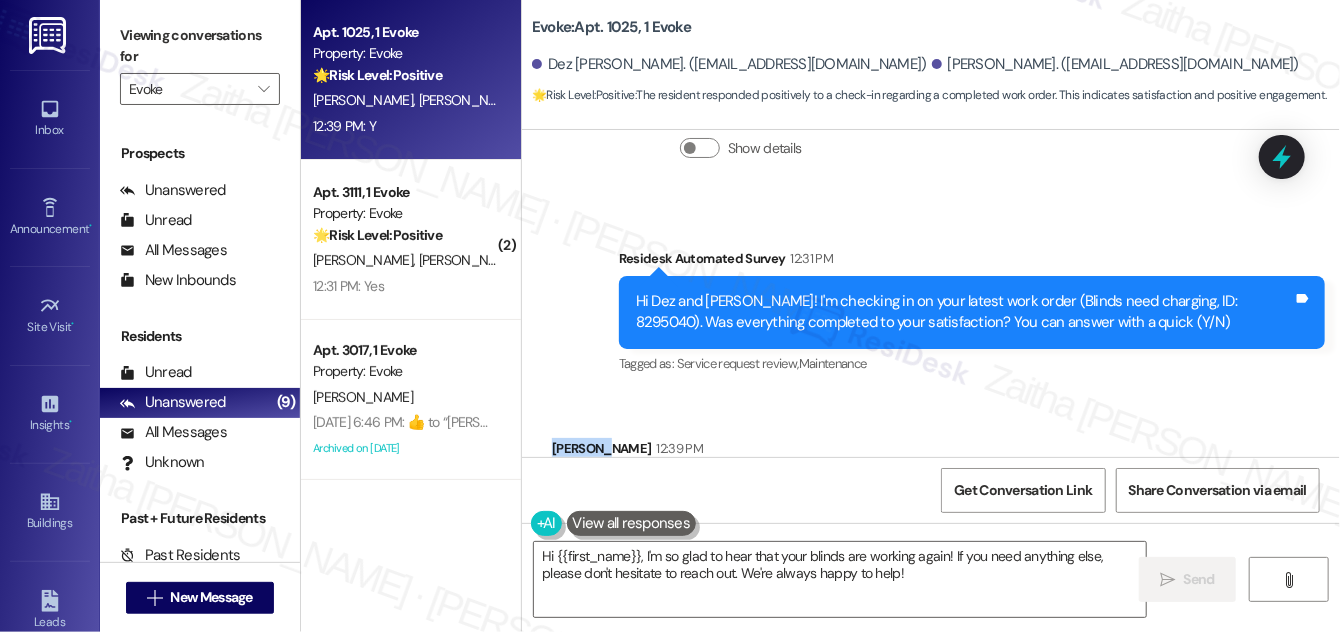 click on "[PERSON_NAME] 12:39 PM" at bounding box center (629, 452) 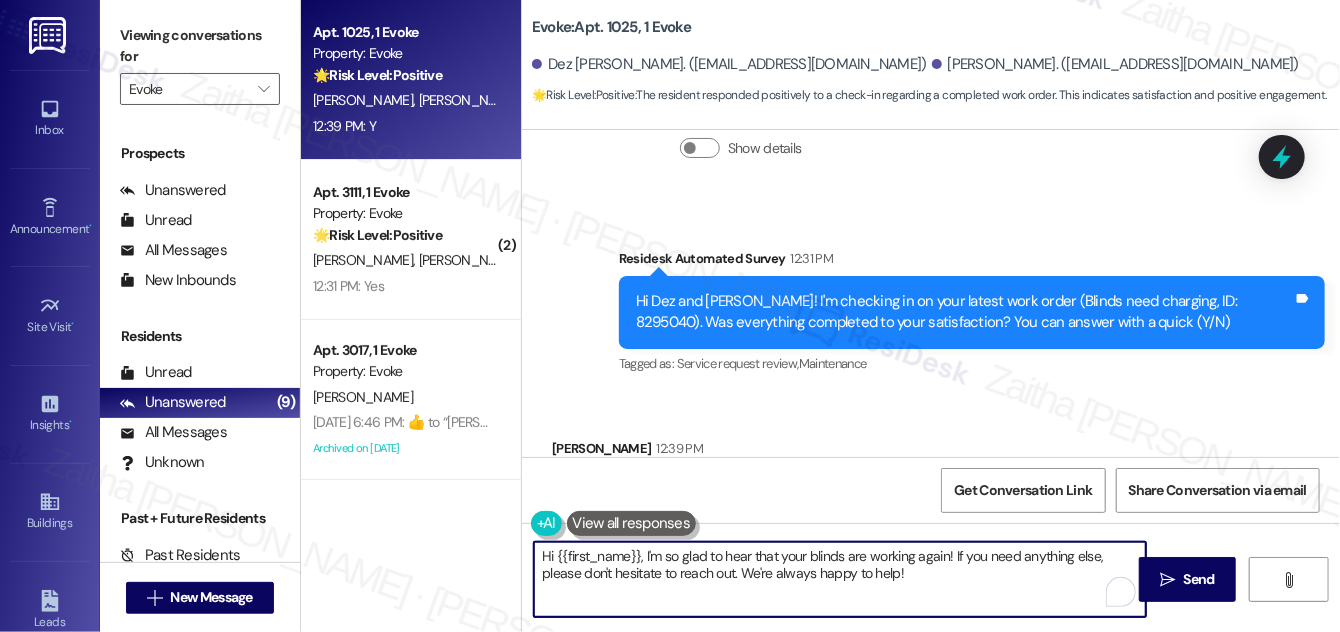 drag, startPoint x: 640, startPoint y: 556, endPoint x: 544, endPoint y: 557, distance: 96.00521 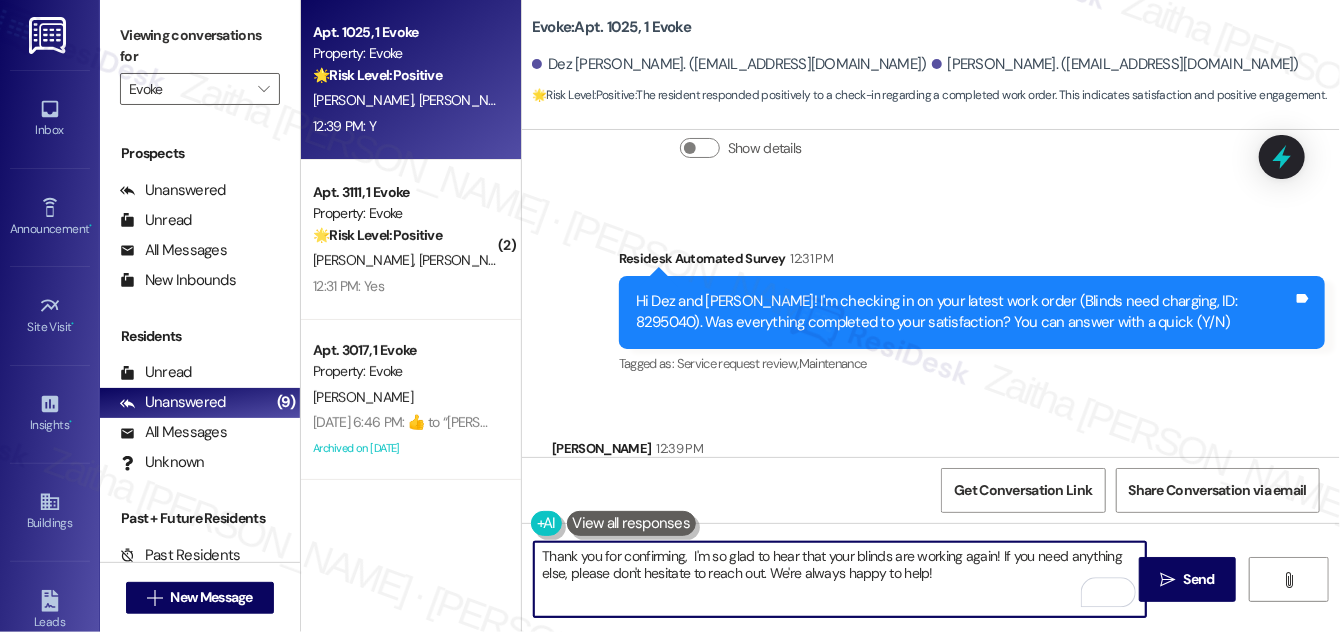 paste on "[PERSON_NAME]" 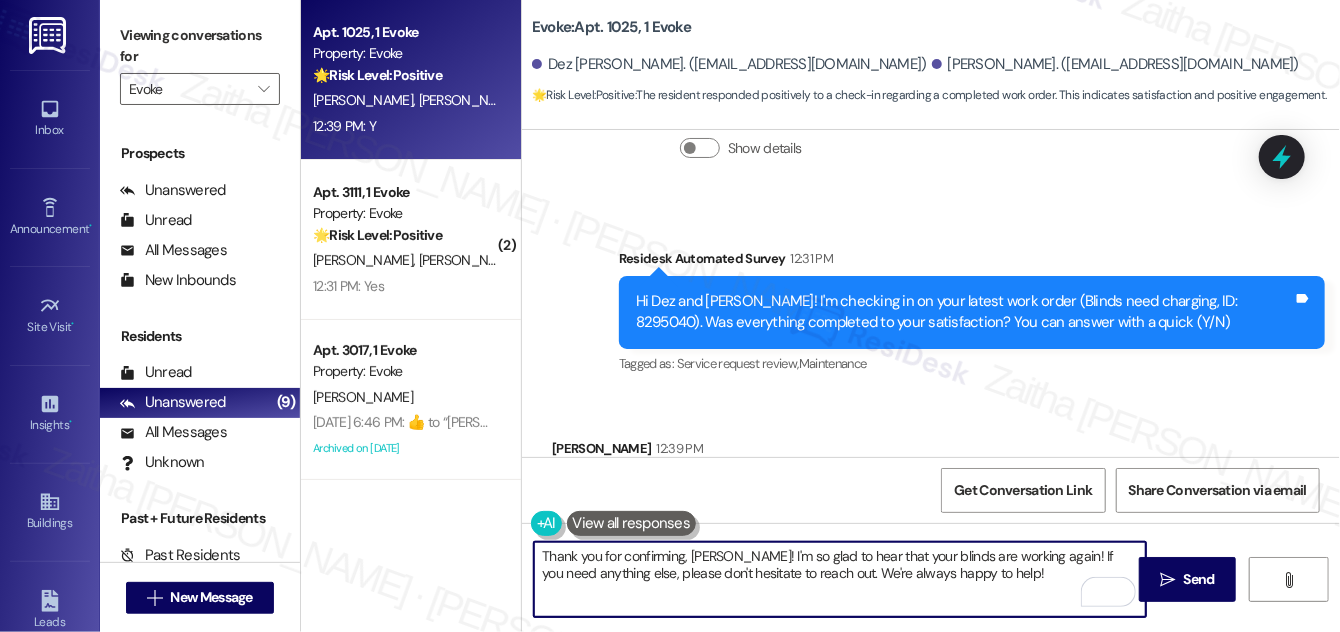 click on "Thank you for confirming, [PERSON_NAME]! I'm so glad to hear that your blinds are working again! If you need anything else, please don't hesitate to reach out. We're always happy to help!" at bounding box center (840, 579) 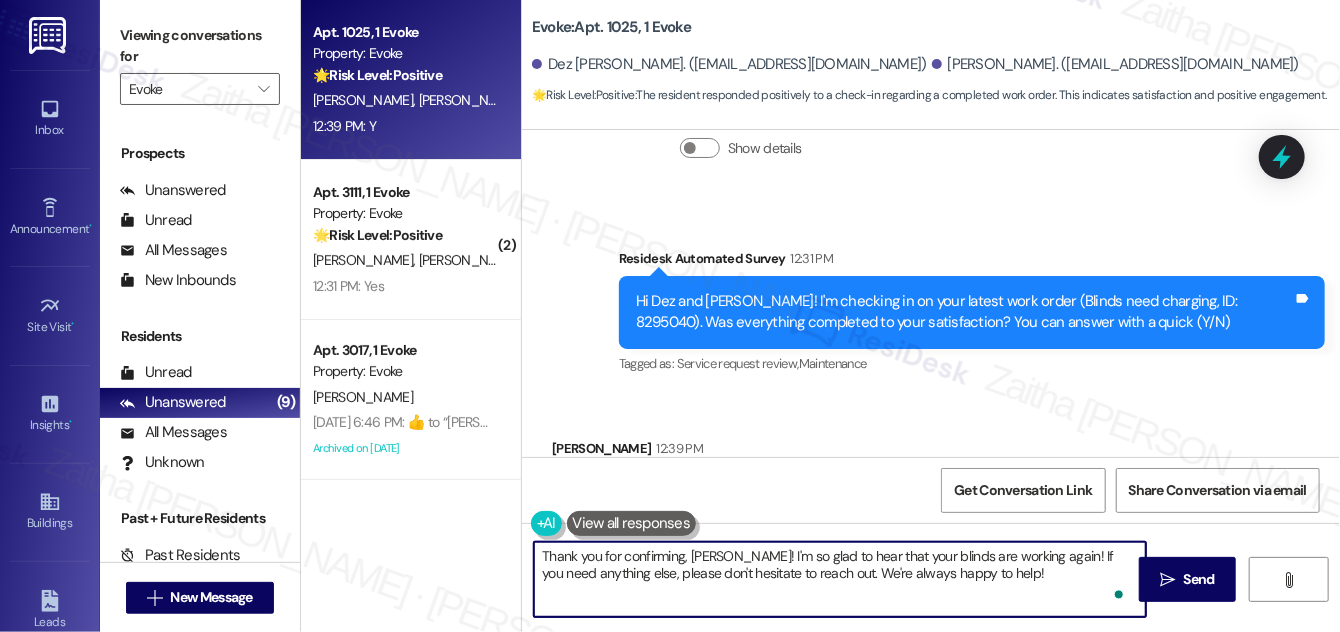 paste on "We would love to hear your honest feedback. How would you rate your overall satisfaction with our on-site service, including staff responsiveness, issue resolution, and communication?" 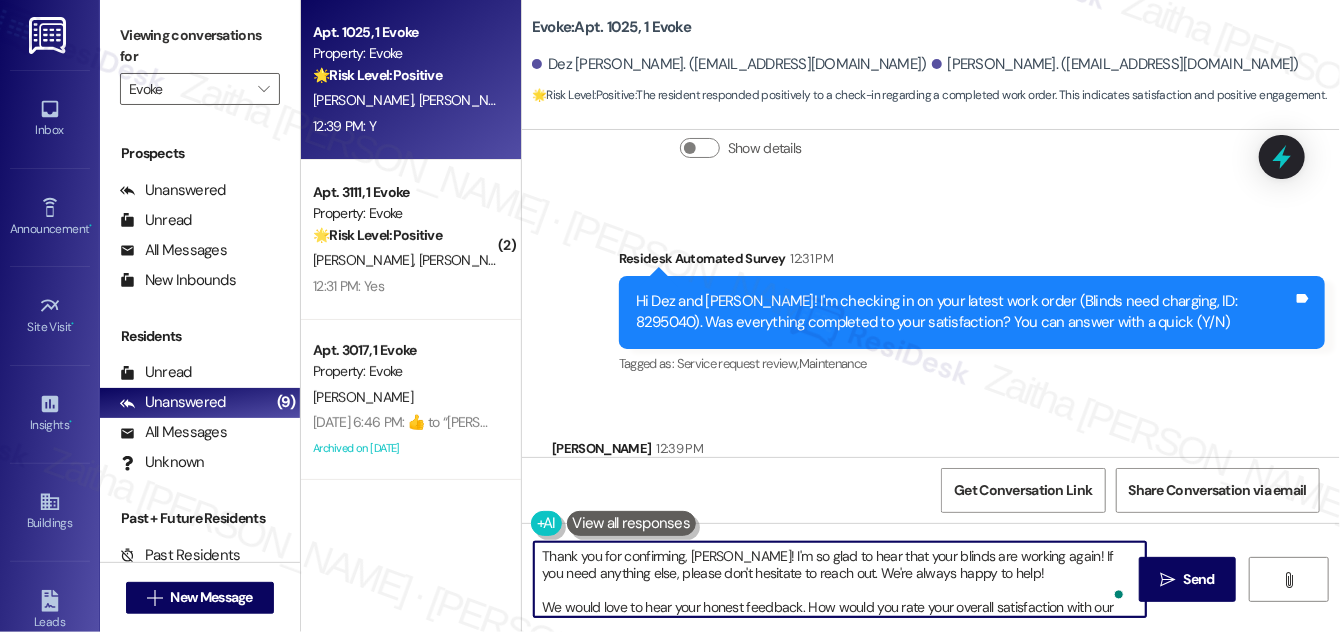 scroll, scrollTop: 16, scrollLeft: 0, axis: vertical 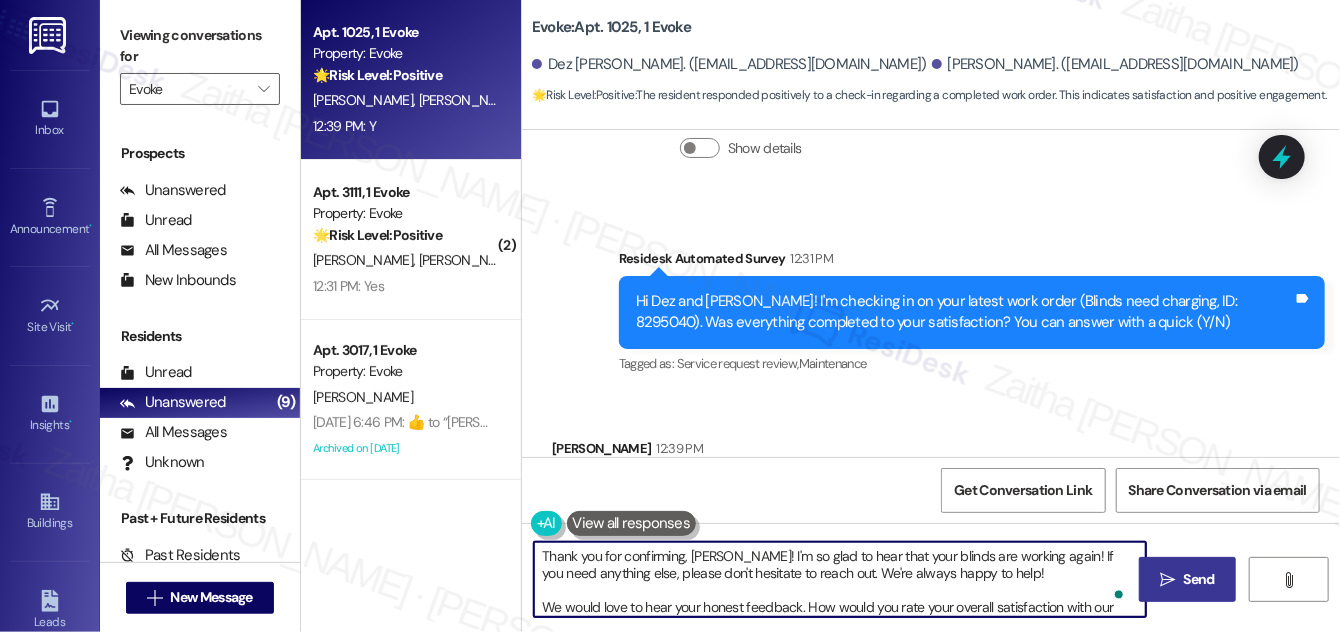 type on "Thank you for confirming, [PERSON_NAME]! I'm so glad to hear that your blinds are working again! If you need anything else, please don't hesitate to reach out. We're always happy to help!
We would love to hear your honest feedback. How would you rate your overall satisfaction with our on-site service, including staff responsiveness, issue resolution, and communication?" 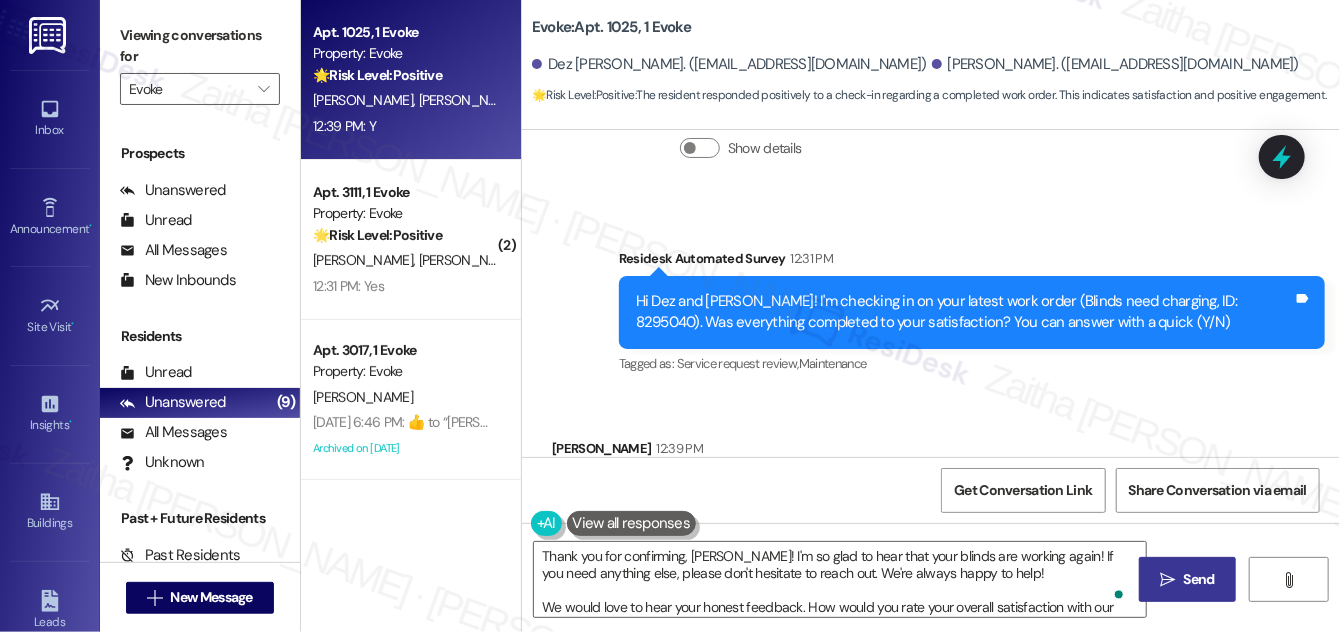 click on " Send" at bounding box center [1187, 579] 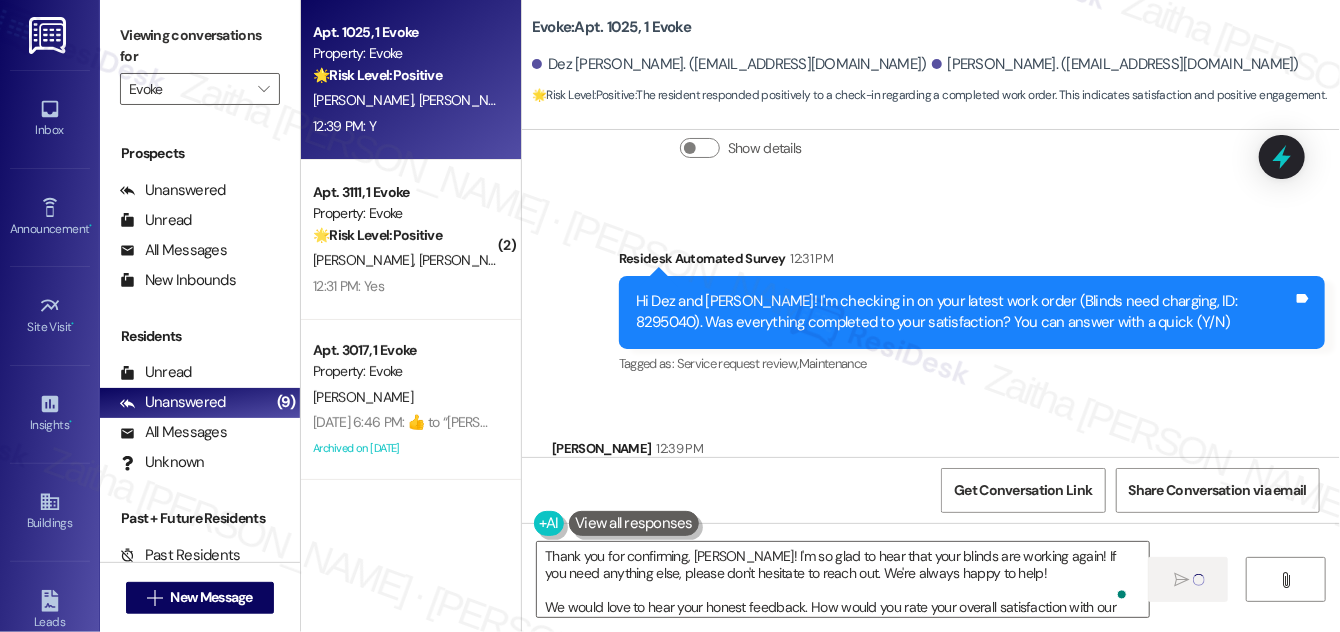 type 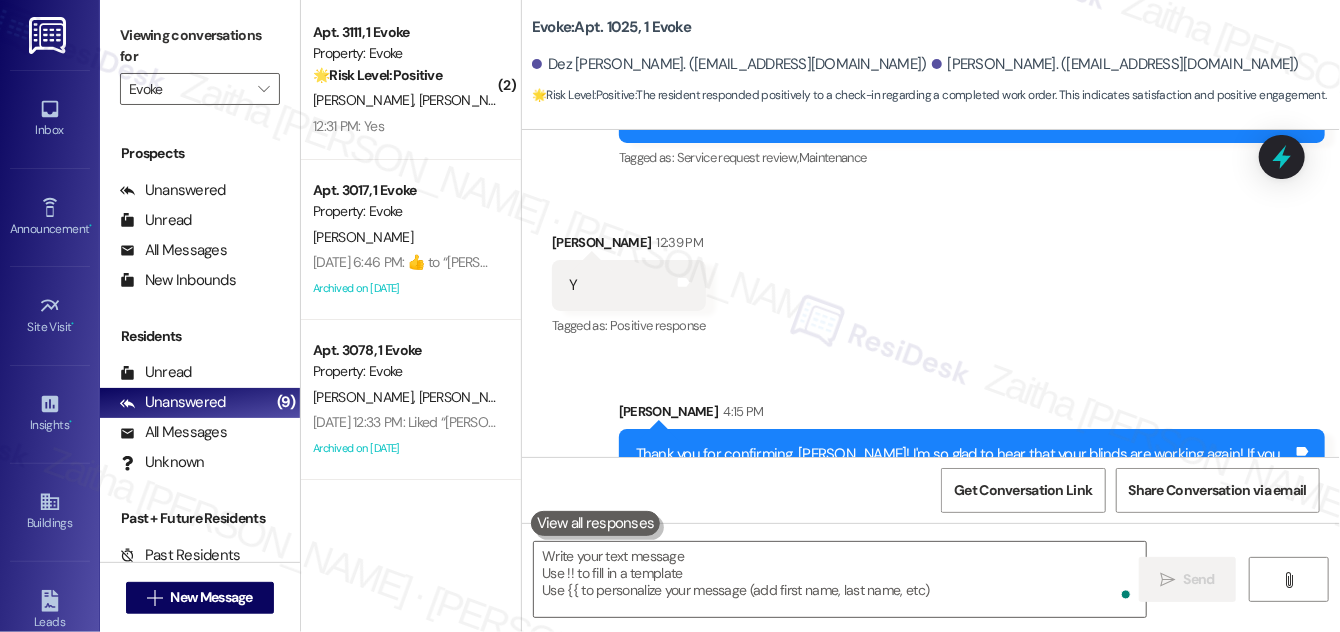 scroll, scrollTop: 36205, scrollLeft: 0, axis: vertical 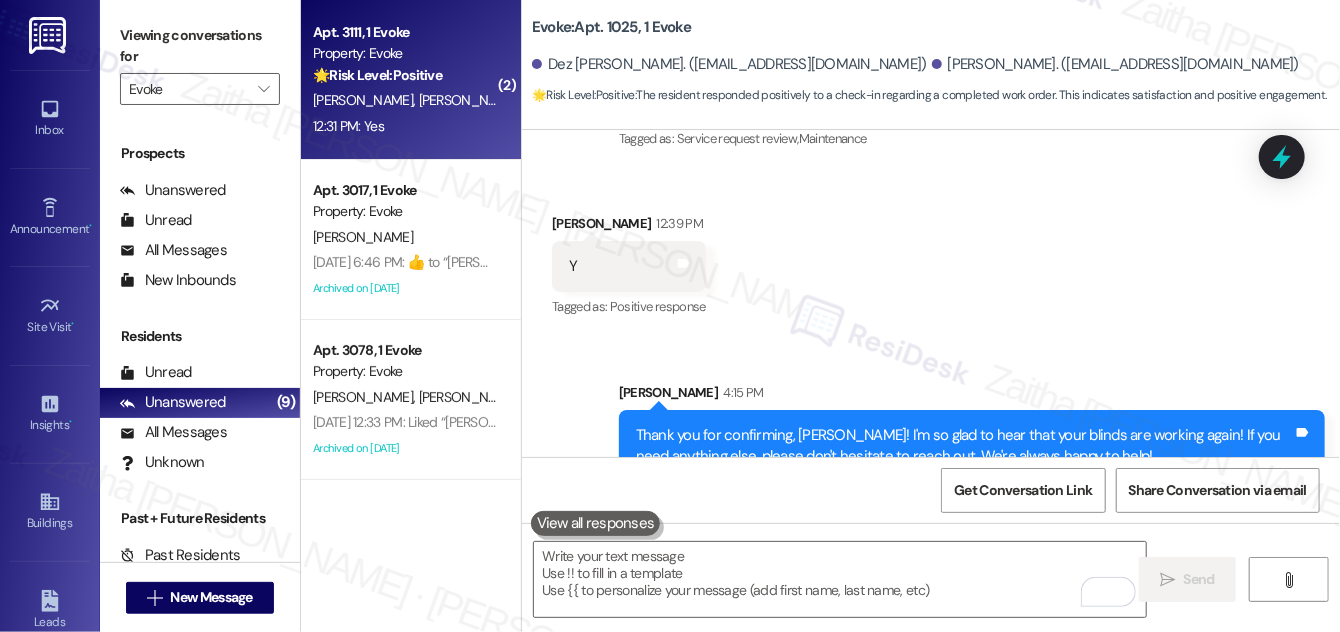 click on "12:31 PM: Yes 12:31 PM: Yes" at bounding box center [405, 126] 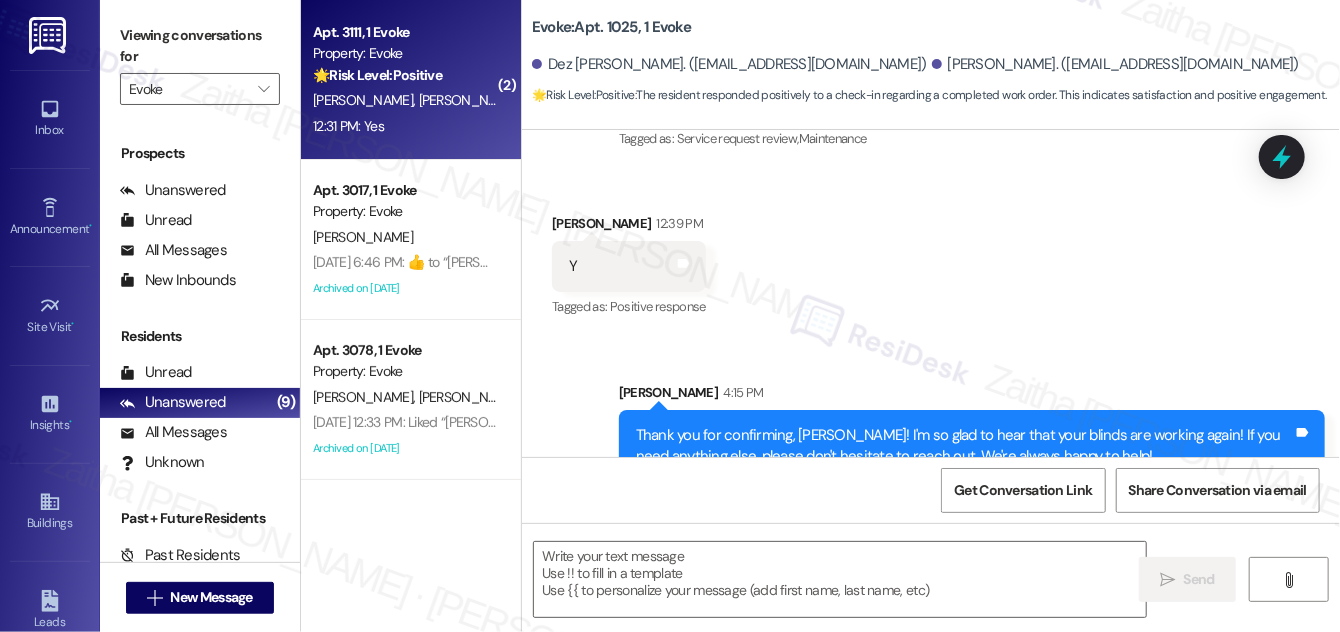 type on "Fetching suggested responses. Please feel free to read through the conversation in the meantime." 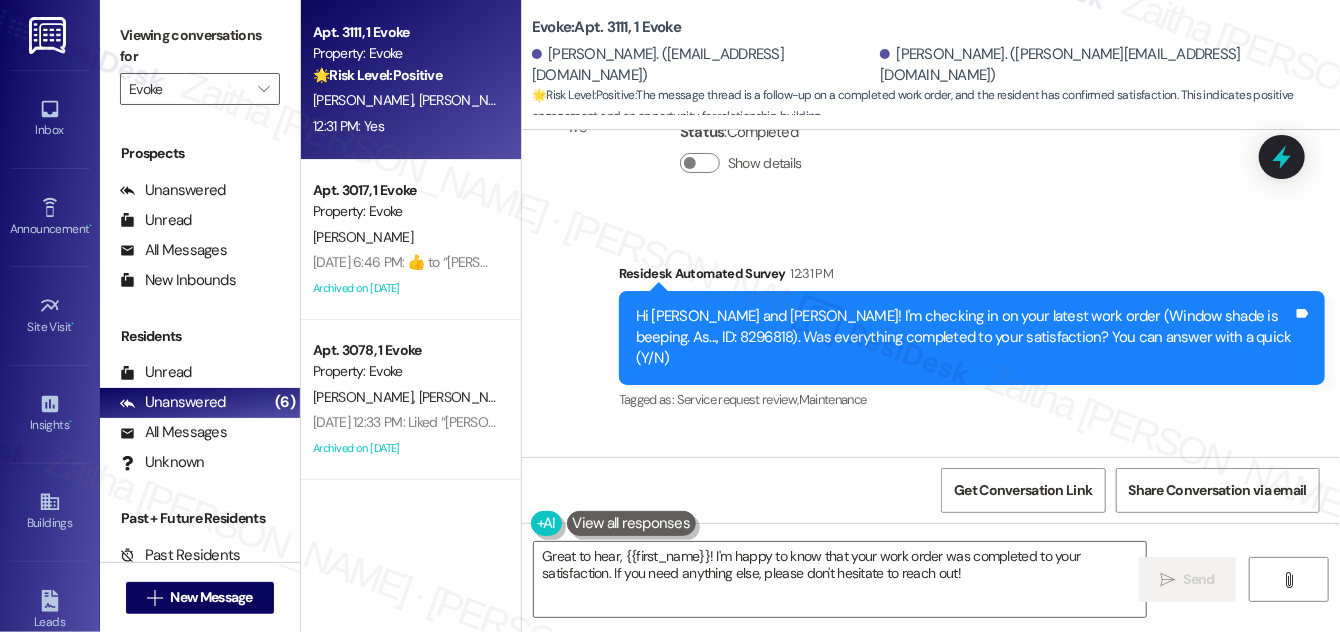 scroll, scrollTop: 5066, scrollLeft: 0, axis: vertical 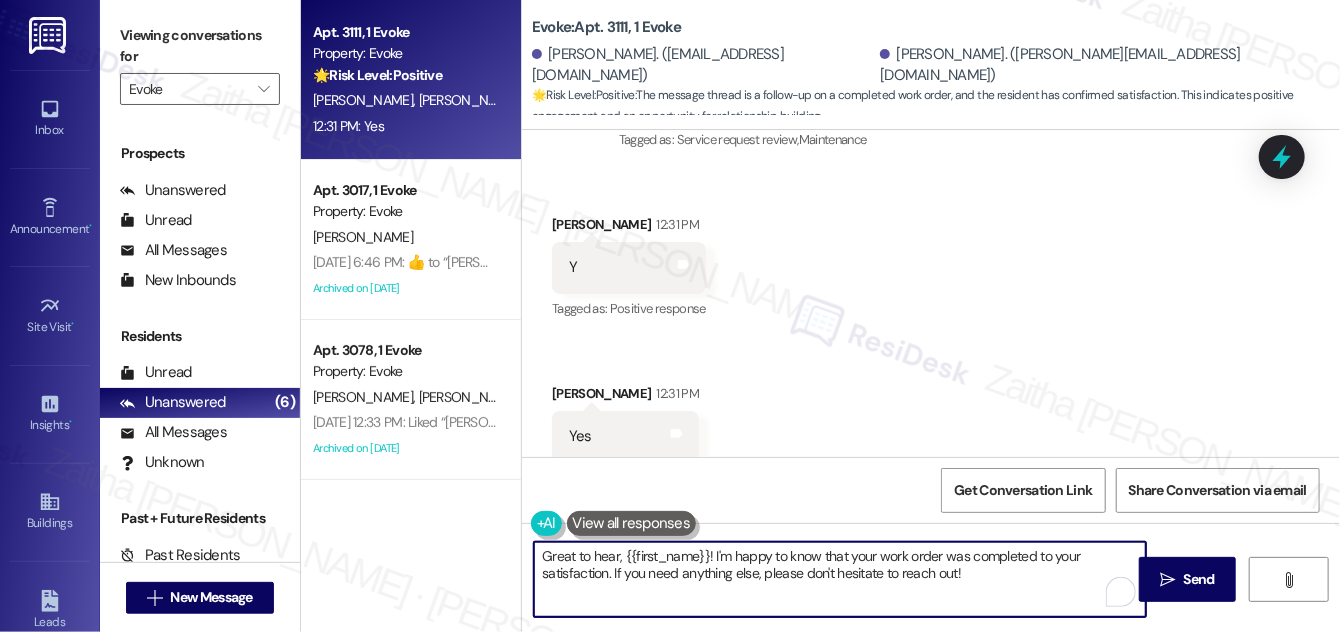 click on "Great to hear, {{first_name}}! I'm happy to know that your work order was completed to your satisfaction. If you need anything else, please don't hesitate to reach out!" at bounding box center [840, 579] 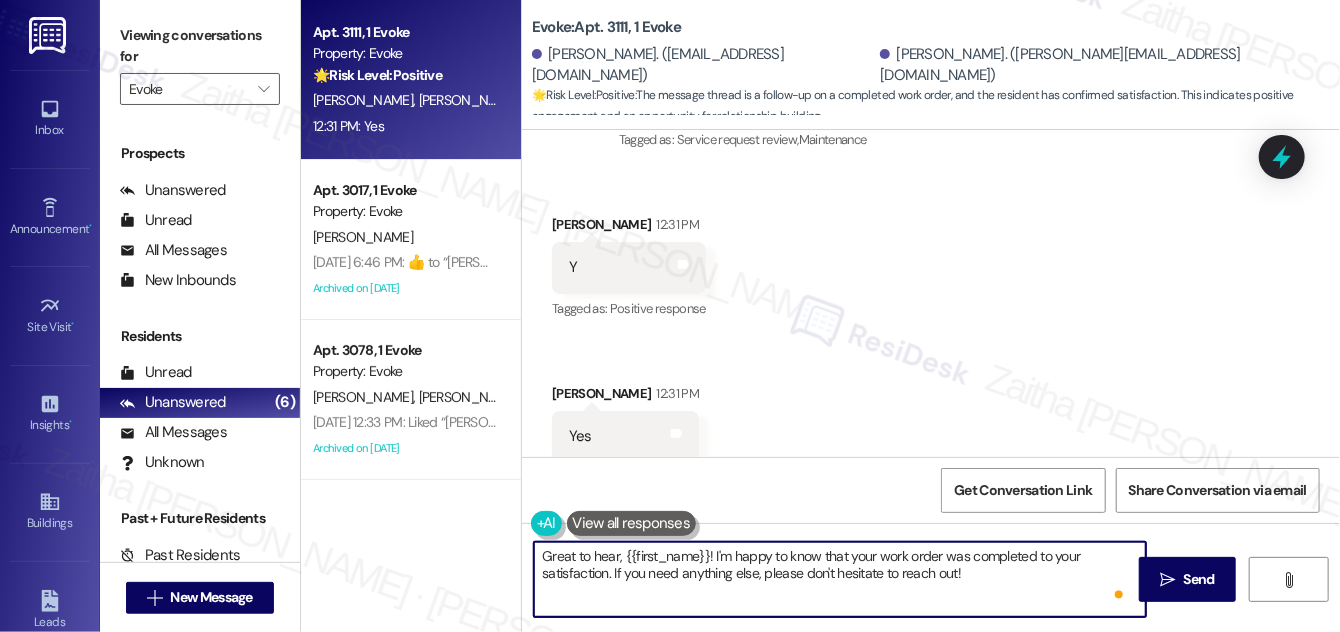 paste on "We would love to hear your honest feedback. How would you rate your overall satisfaction with our on-site service, including staff responsiveness, issue resolution, and communication?" 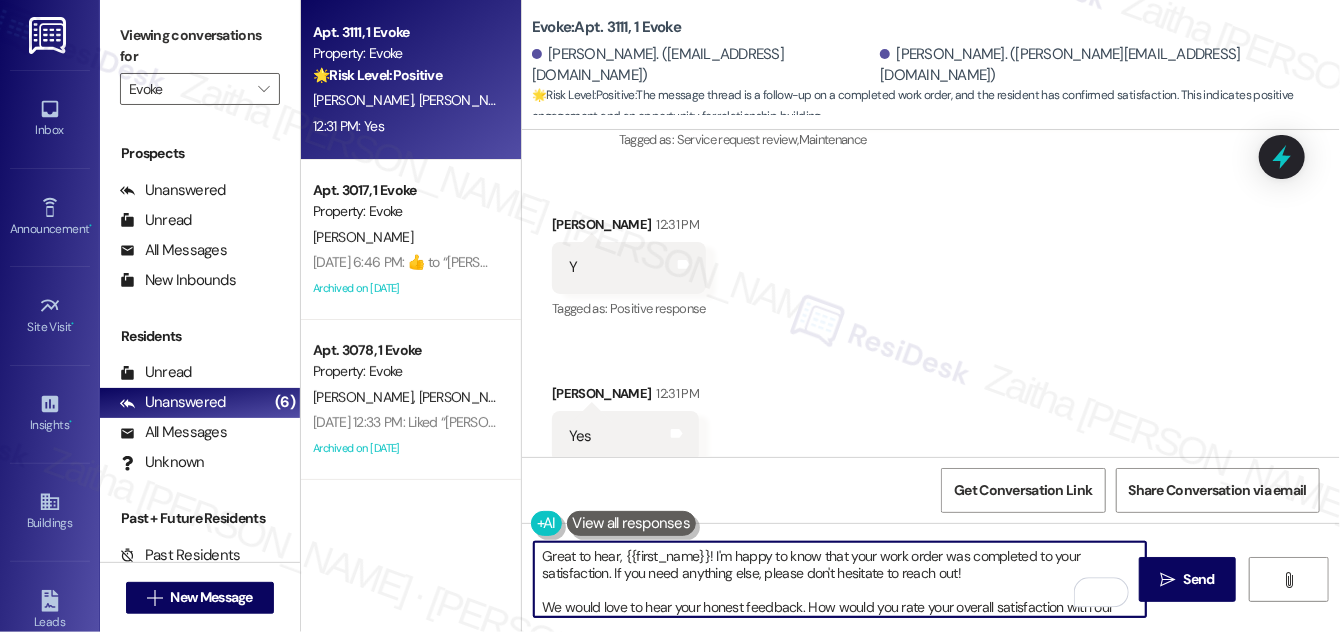 scroll, scrollTop: 16, scrollLeft: 0, axis: vertical 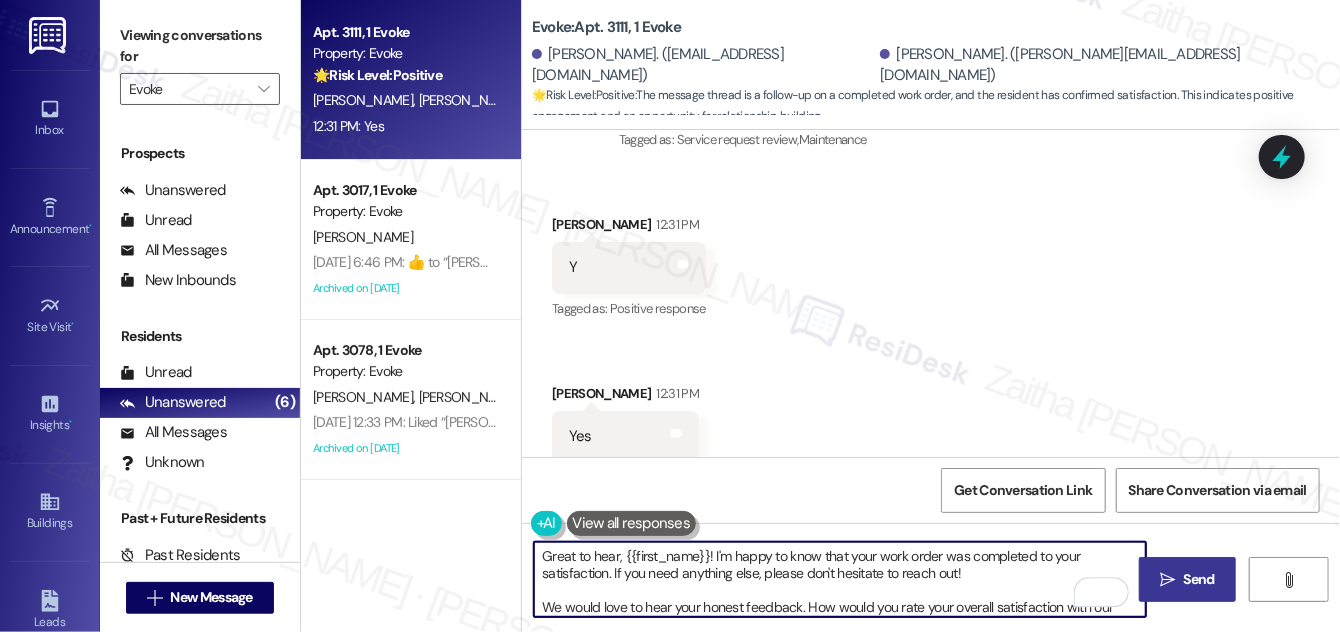 type on "Great to hear, {{first_name}}! I'm happy to know that your work order was completed to your satisfaction. If you need anything else, please don't hesitate to reach out!
We would love to hear your honest feedback. How would you rate your overall satisfaction with our on-site service, including staff responsiveness, issue resolution, and communication?" 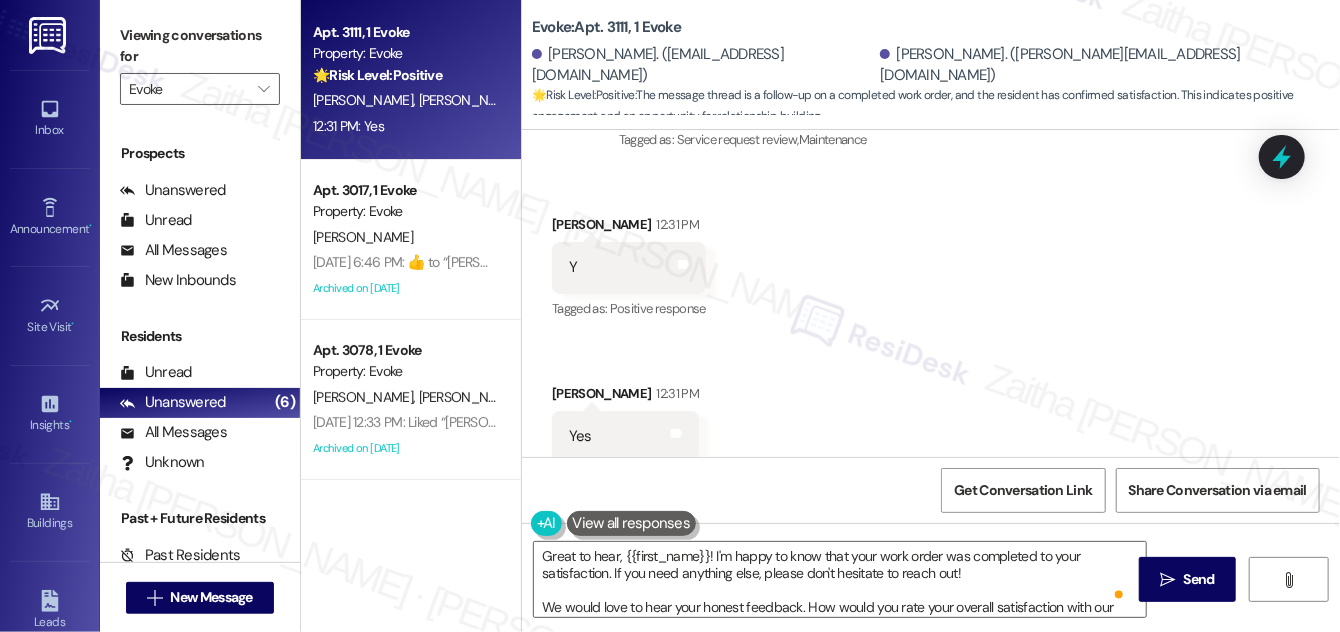 drag, startPoint x: 1205, startPoint y: 576, endPoint x: 1172, endPoint y: 554, distance: 39.661064 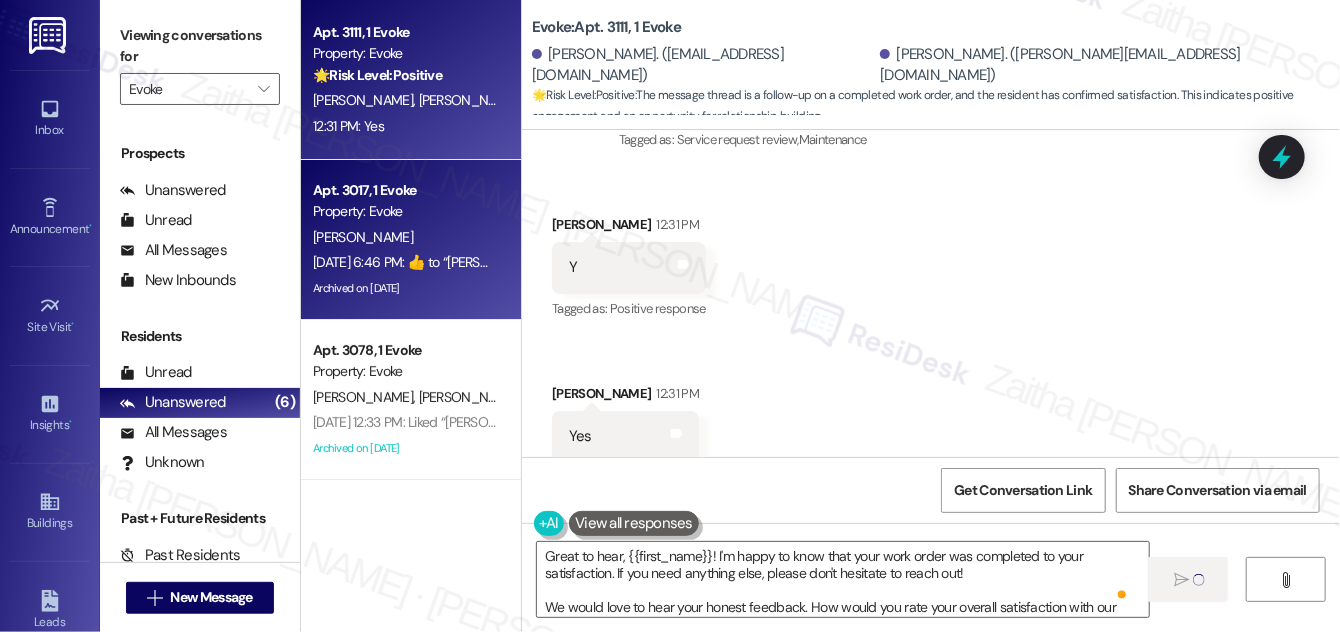 type 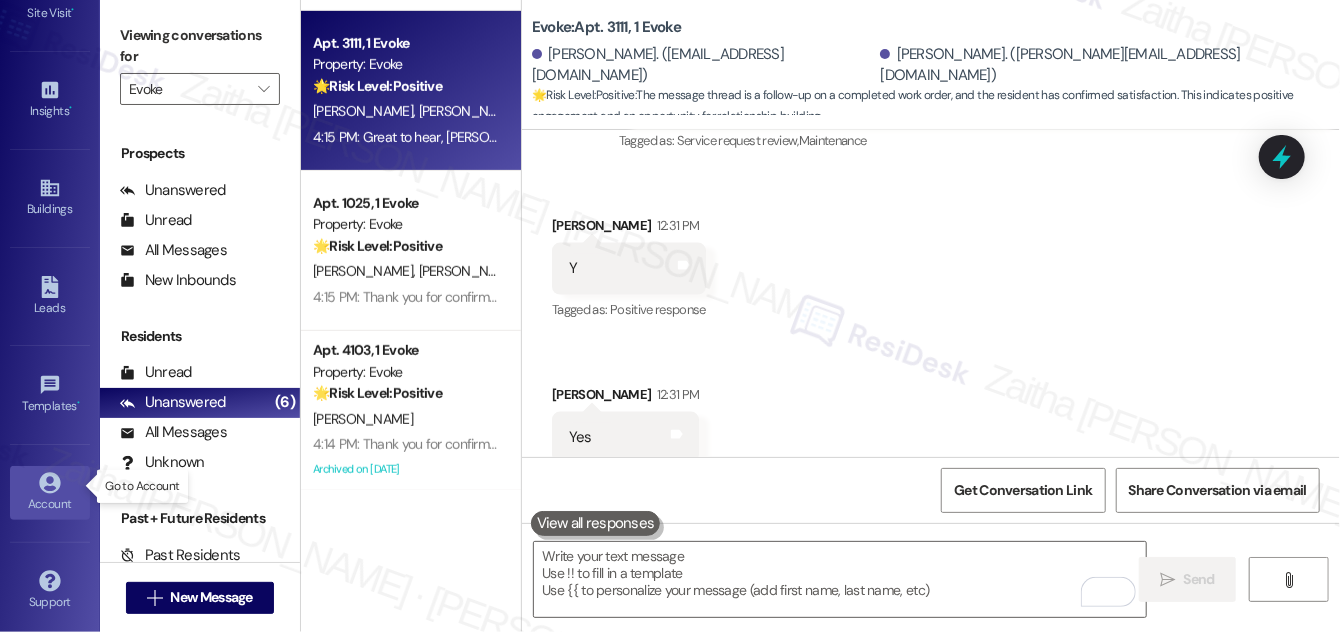 click on "Account" at bounding box center (50, 504) 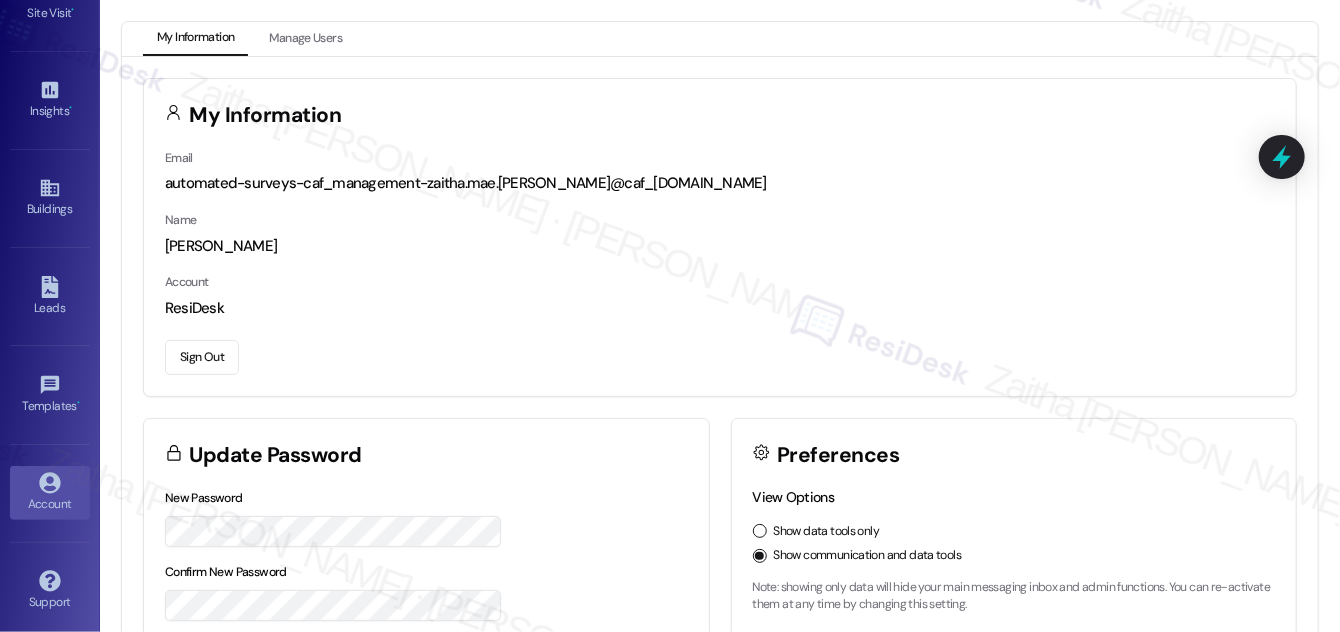 click on "Sign Out" at bounding box center [202, 357] 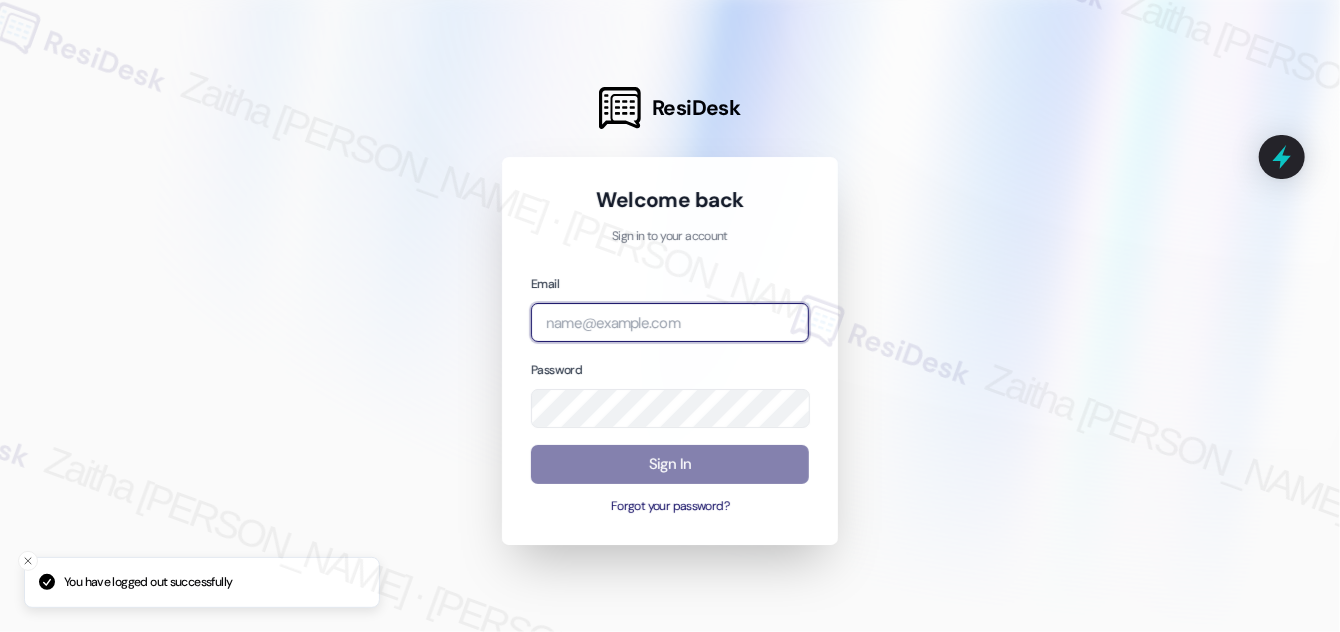 click at bounding box center [670, 322] 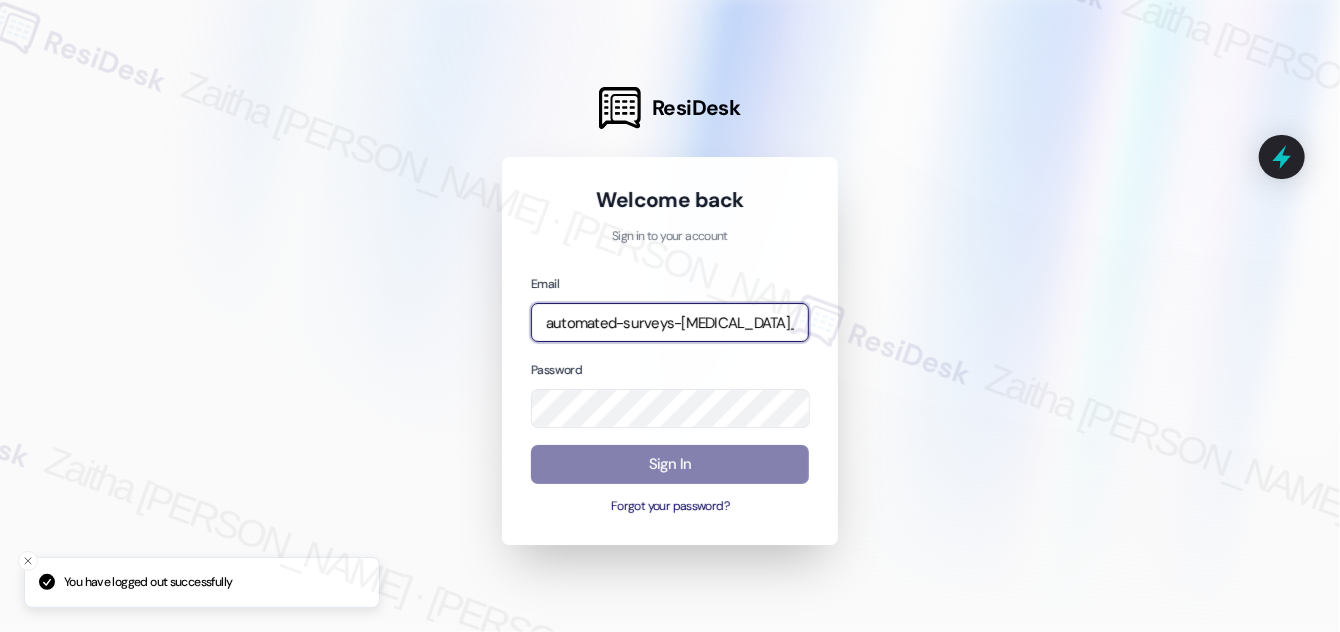 type on "automated-surveys-[MEDICAL_DATA]_formerly_regency-zaitha.mae.[PERSON_NAME]@[MEDICAL_DATA]_formerly_[DOMAIN_NAME]" 